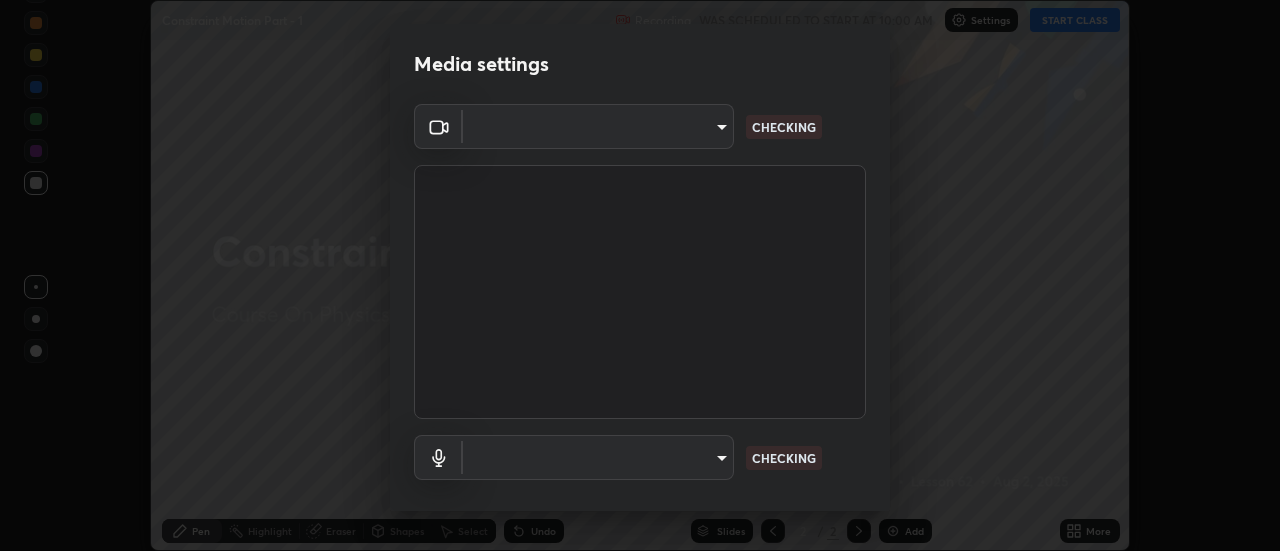 scroll, scrollTop: 0, scrollLeft: 0, axis: both 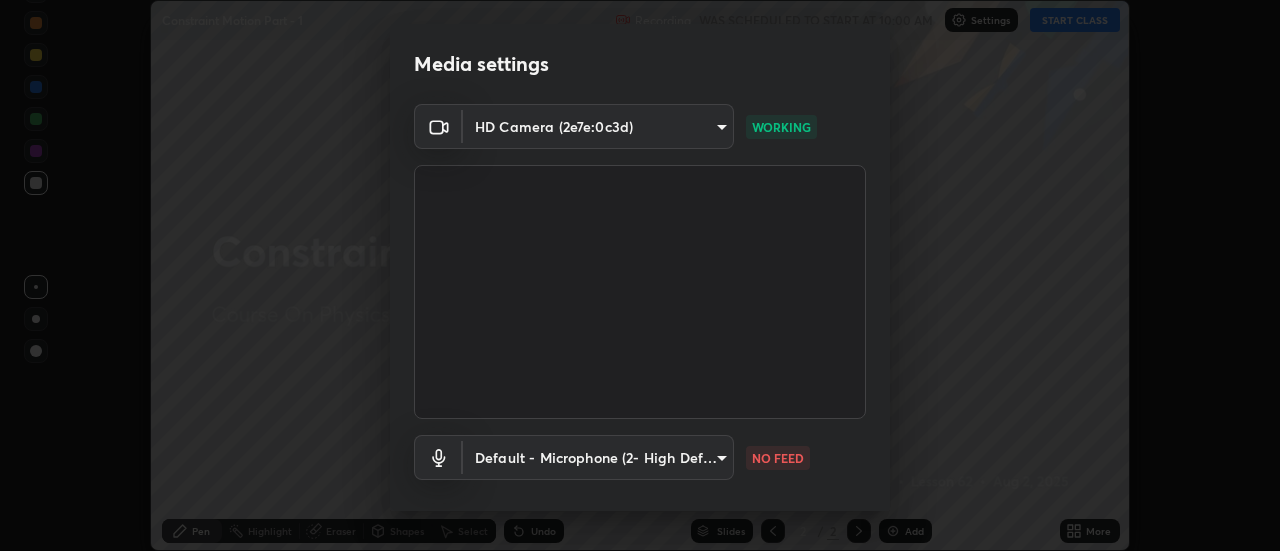 click on "Erase all Constraint Motion Part - 1 Recording WAS SCHEDULED TO START AT  [TIME] Settings START CLASS Setting up your live class Constraint Motion Part - 1 • L62 of Course On Physics for JEE Growth 1 2027 [FIRST] [LAST] Pen Highlight Eraser Shapes Select Undo Slides 2 / 2 Add More No doubts shared Encourage your learners to ask a doubt for better clarity Report an issue Reason for reporting Buffering Chat not working Audio - Video sync issue Educator video quality low ​ Attach an image Report Media settings HD Camera ([HASH]) [HASH] WORKING Default - Microphone (2- High Definition Audio Device) default NO FEED 1 / 5 Next" at bounding box center (640, 275) 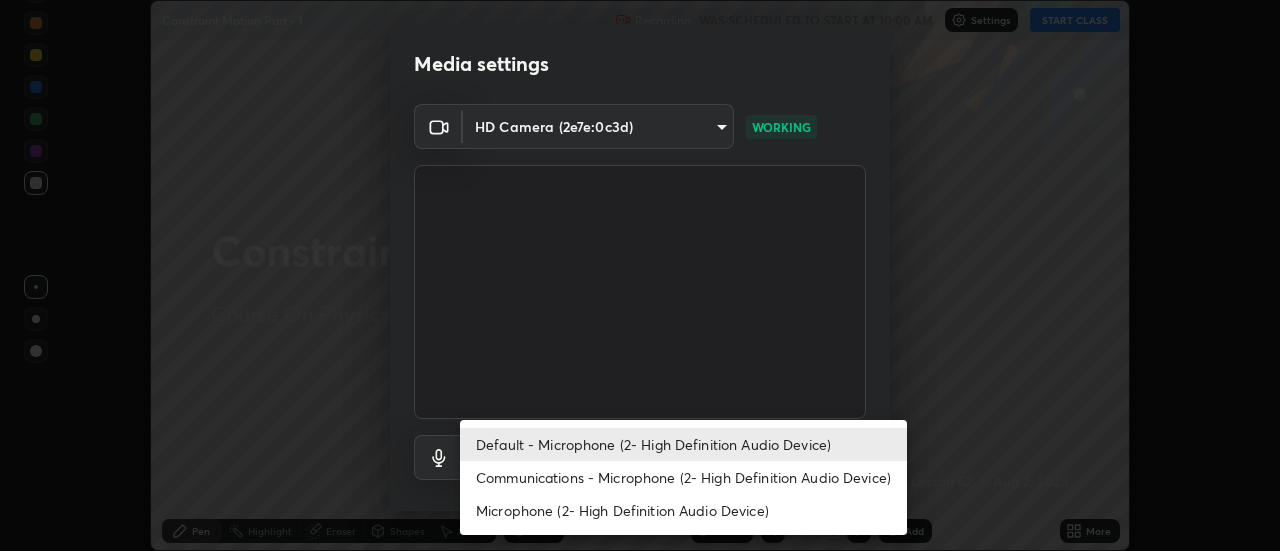 click on "Communications - Microphone (2- High Definition Audio Device)" at bounding box center [683, 477] 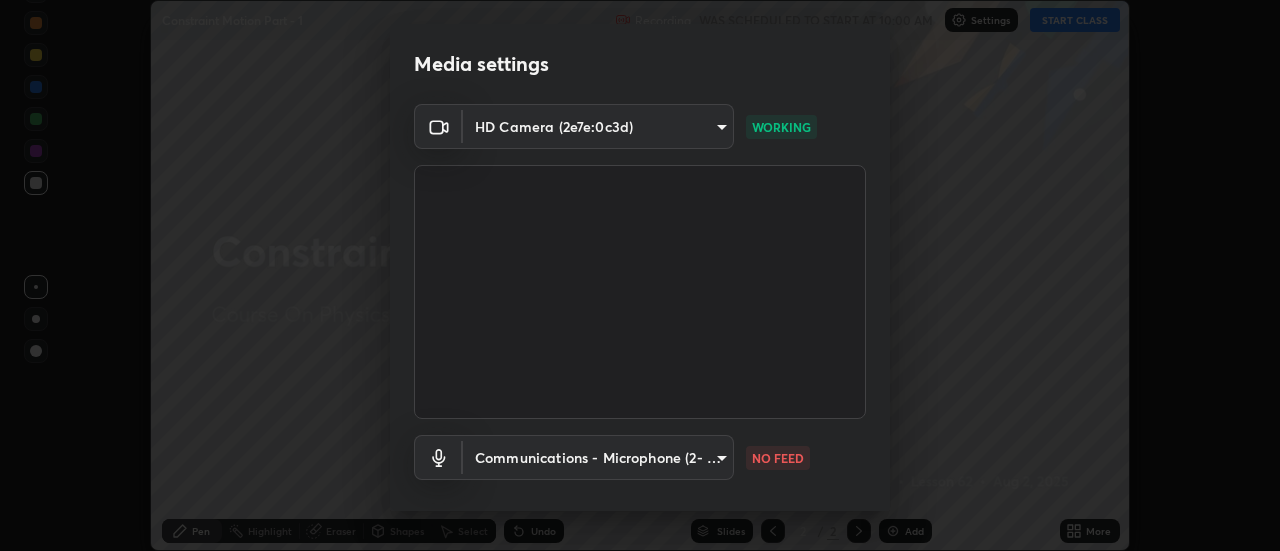 click on "Erase all Constraint Motion Part - 1 Recording WAS SCHEDULED TO START AT  [TIME] Settings START CLASS Setting up your live class Constraint Motion Part - 1 • L62 of Course On Physics for JEE Growth 1 2027 [FIRST] [LAST] Pen Highlight Eraser Shapes Select Undo Slides 2 / 2 Add More No doubts shared Encourage your learners to ask a doubt for better clarity Report an issue Reason for reporting Buffering Chat not working Audio - Video sync issue Educator video quality low ​ Attach an image Report Media settings HD Camera ([HASH]) [HASH] WORKING Communications - Microphone (2- High Definition Audio Device) communications NO FEED 1 / 5 Next" at bounding box center (640, 275) 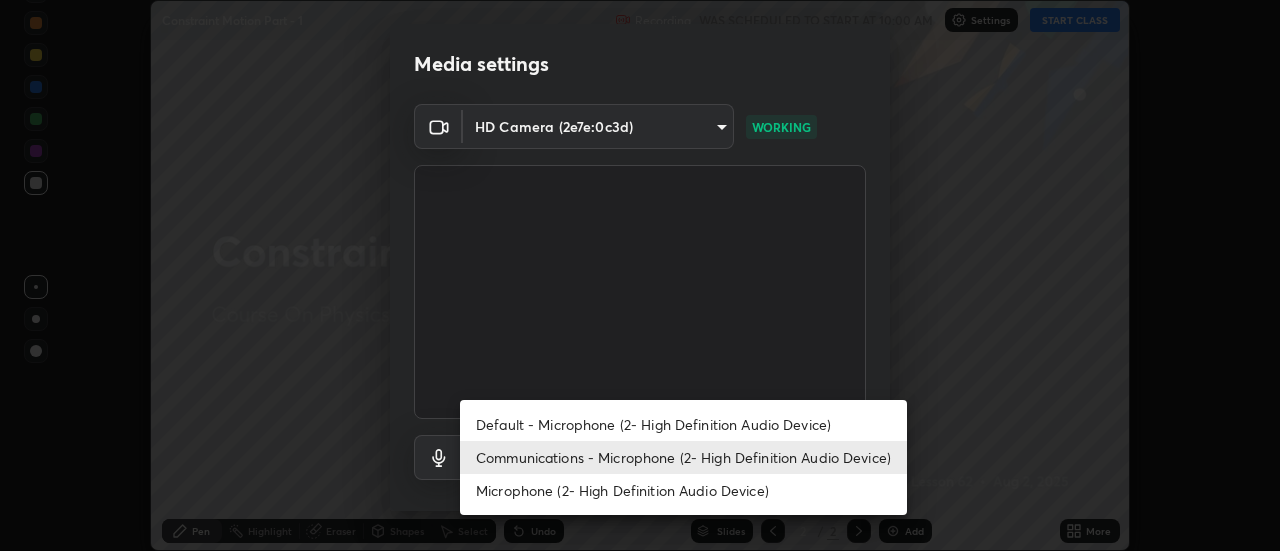 click on "Default - Microphone (2- High Definition Audio Device)" at bounding box center (683, 424) 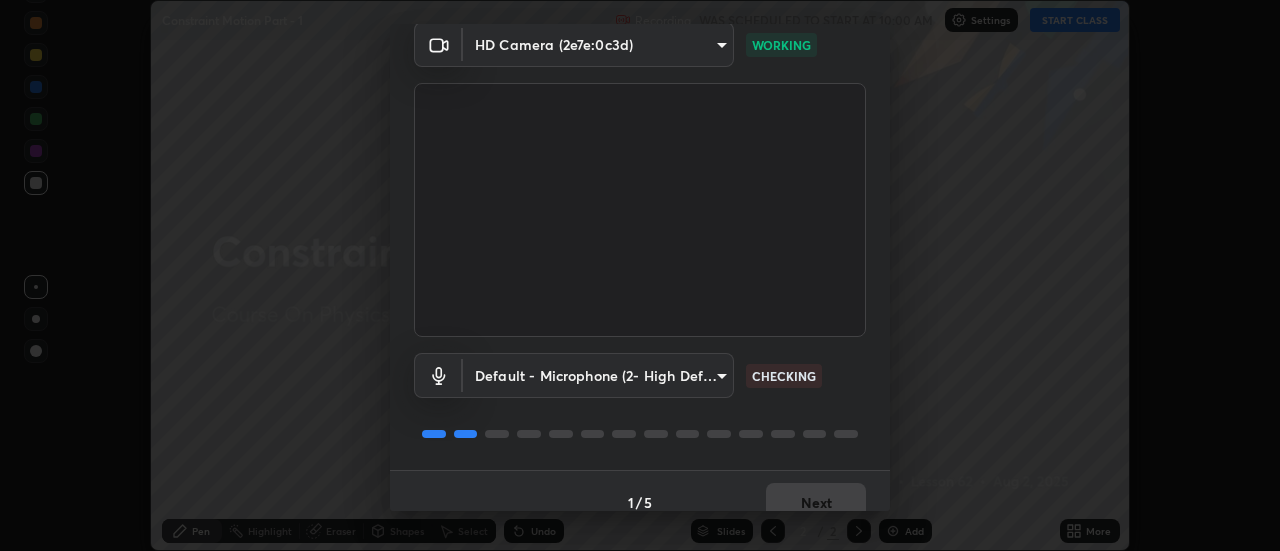 scroll, scrollTop: 105, scrollLeft: 0, axis: vertical 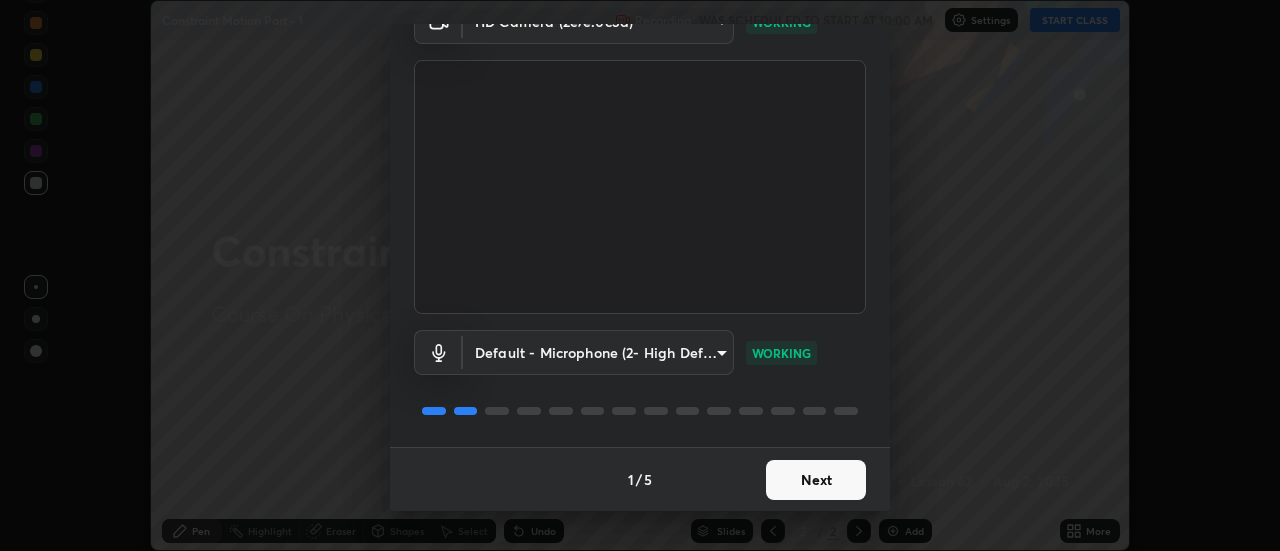 click on "Next" at bounding box center (816, 480) 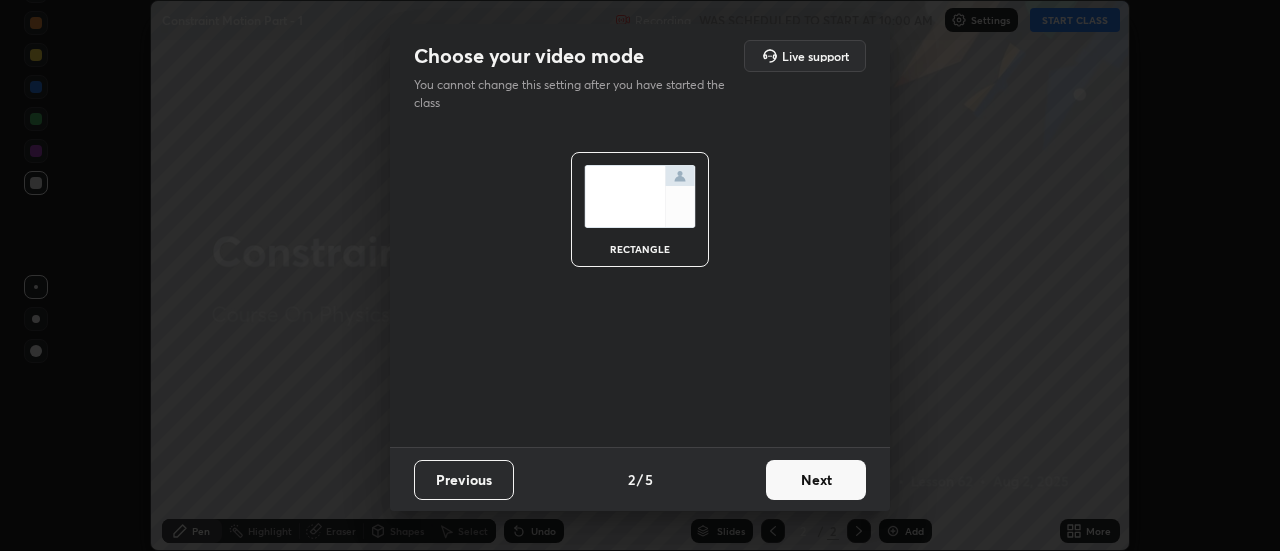 scroll, scrollTop: 0, scrollLeft: 0, axis: both 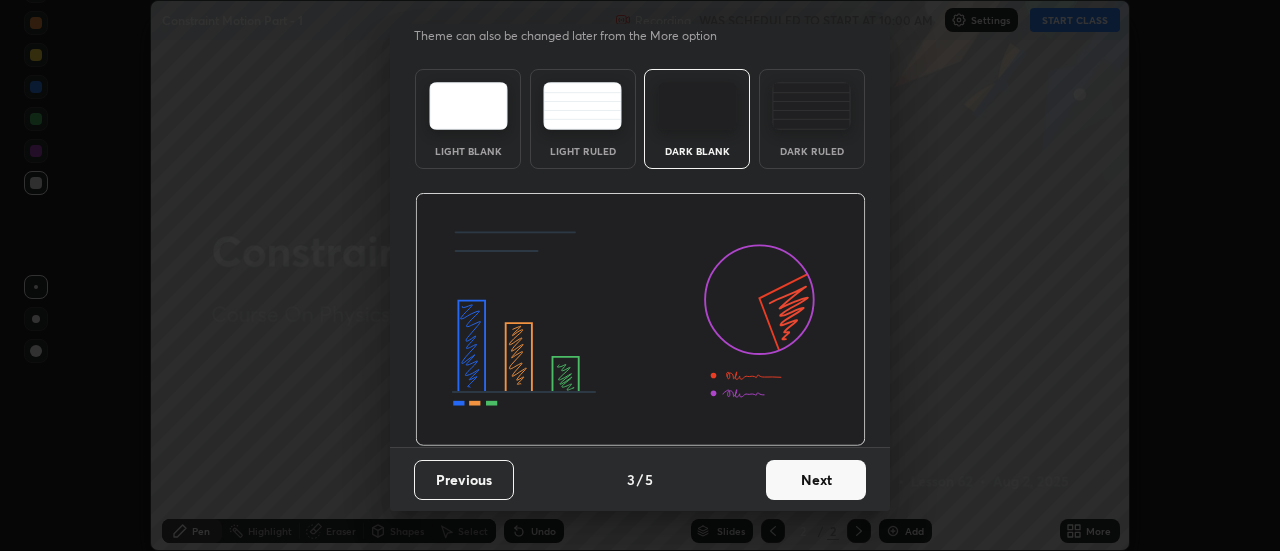 click on "Next" at bounding box center (816, 480) 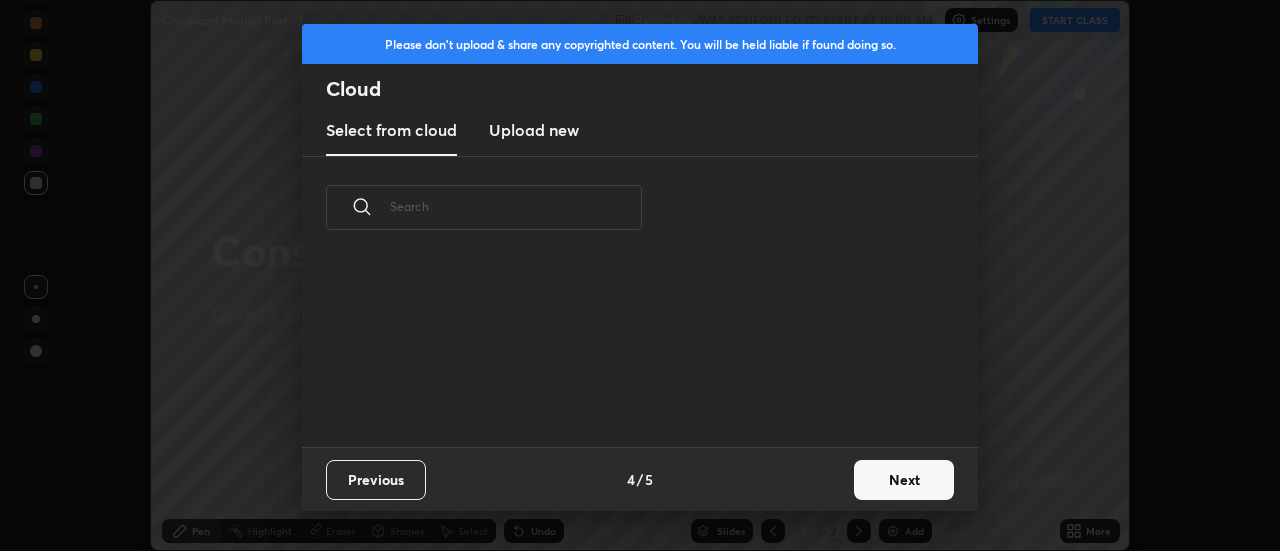 scroll, scrollTop: 0, scrollLeft: 0, axis: both 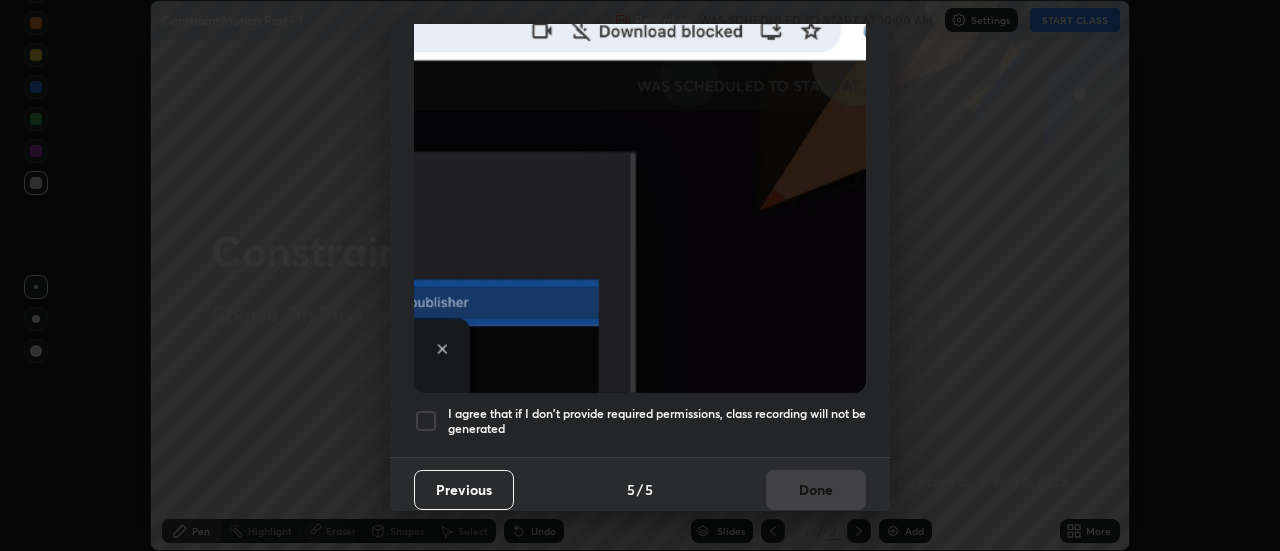 click on "I agree that if I don't provide required permissions, class recording will not be generated" at bounding box center [657, 421] 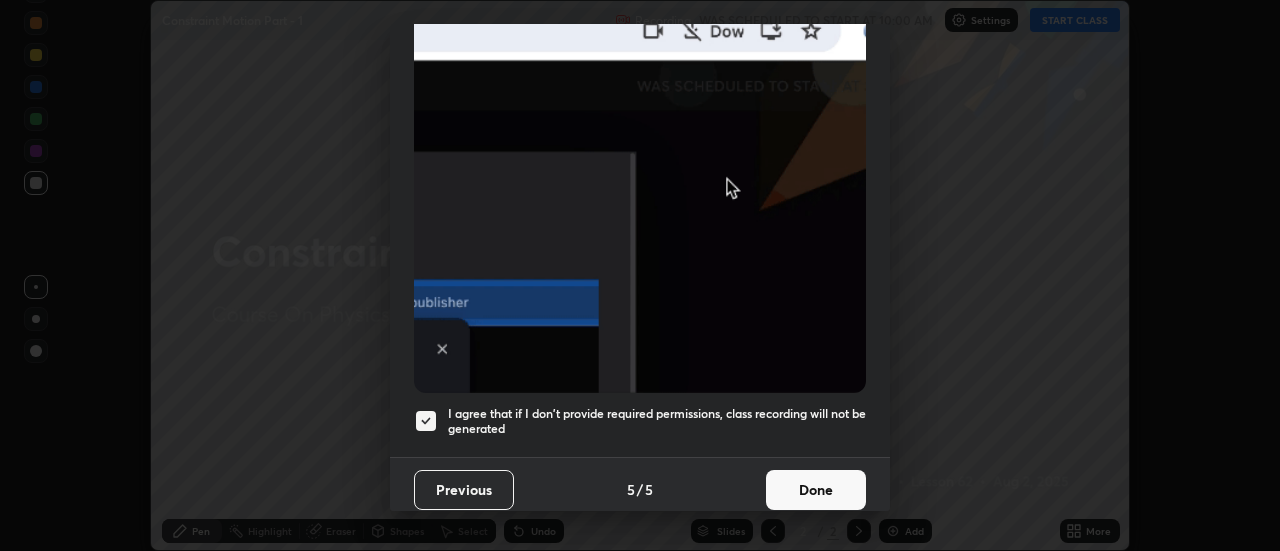 click on "Done" at bounding box center (816, 490) 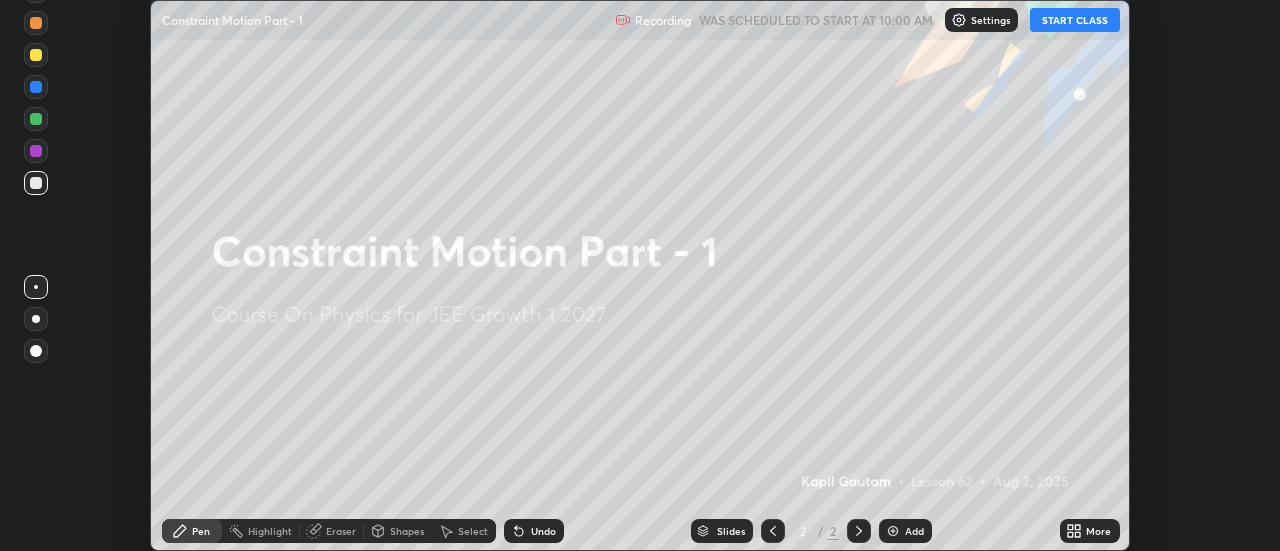 click on "More" at bounding box center (1090, 531) 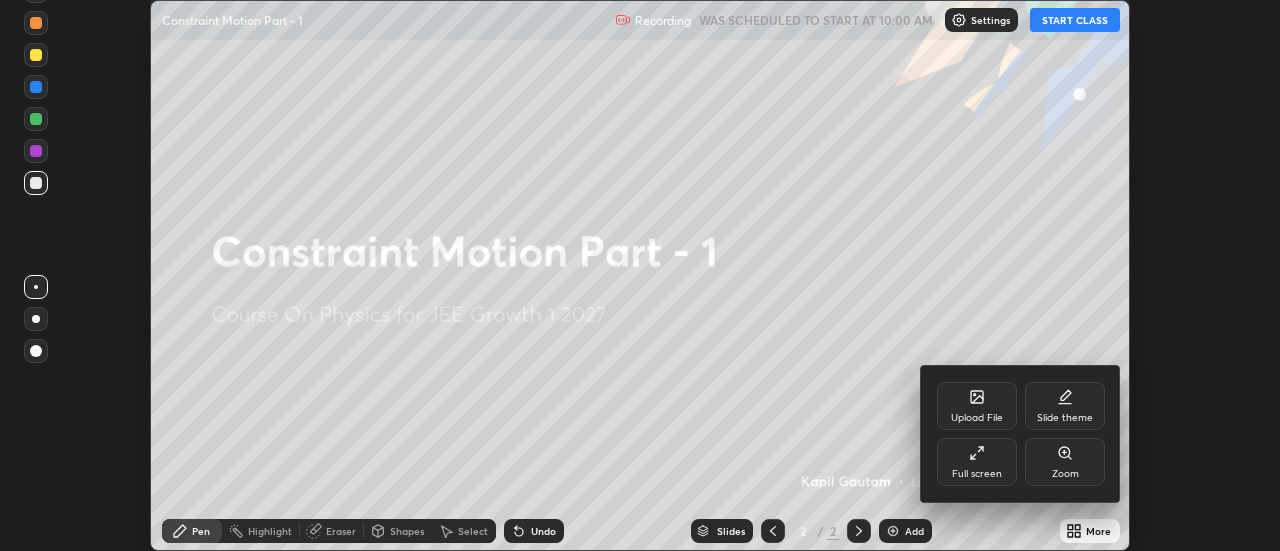 click on "Full screen" at bounding box center [977, 462] 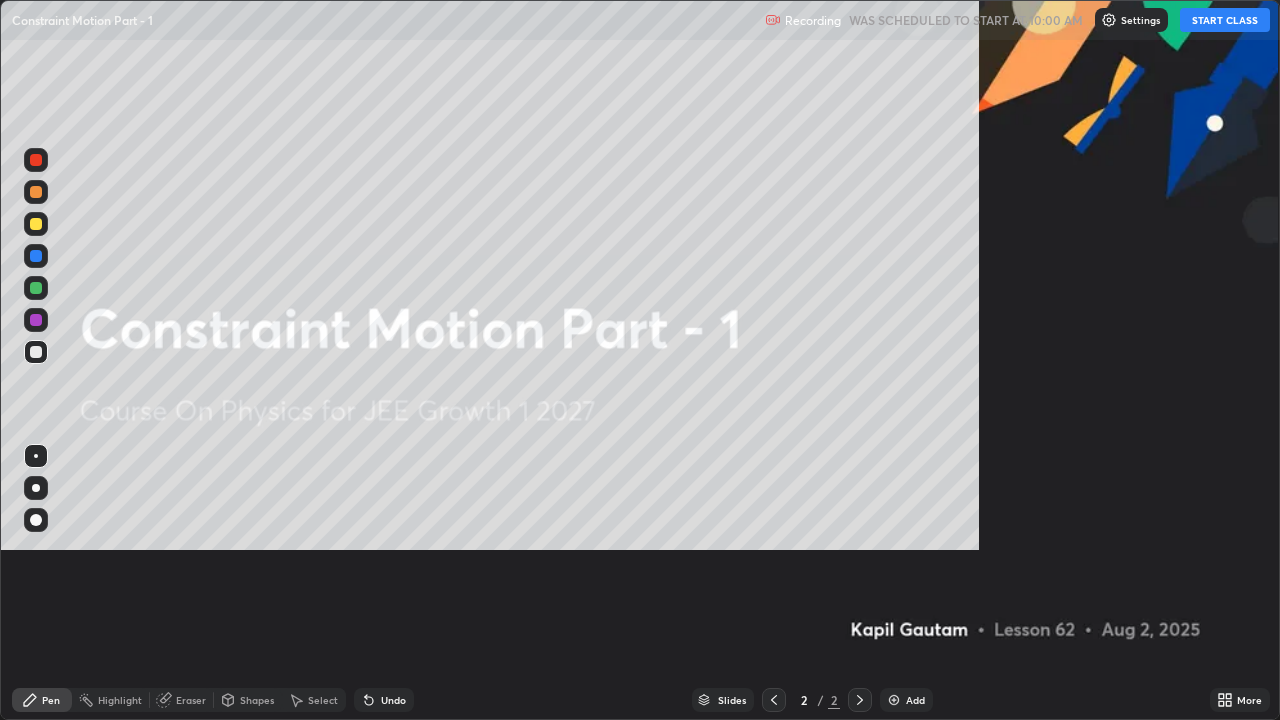scroll, scrollTop: 99280, scrollLeft: 98720, axis: both 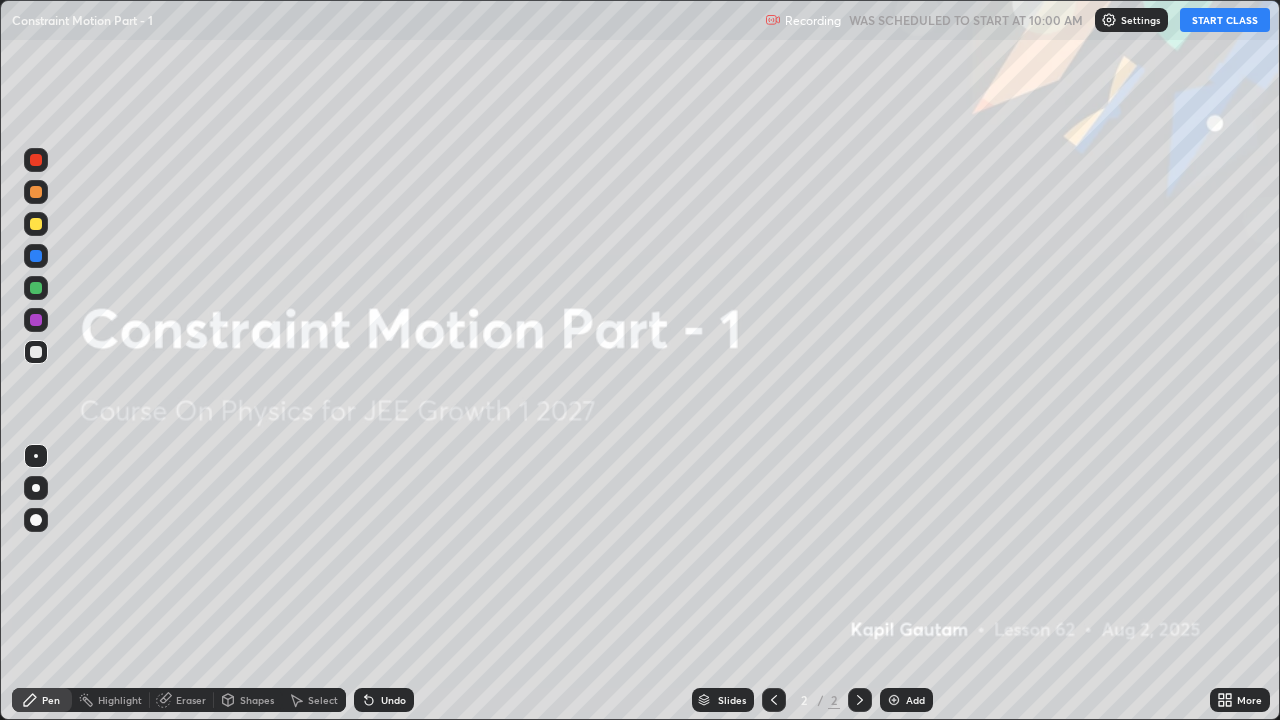 click on "Add" at bounding box center (915, 700) 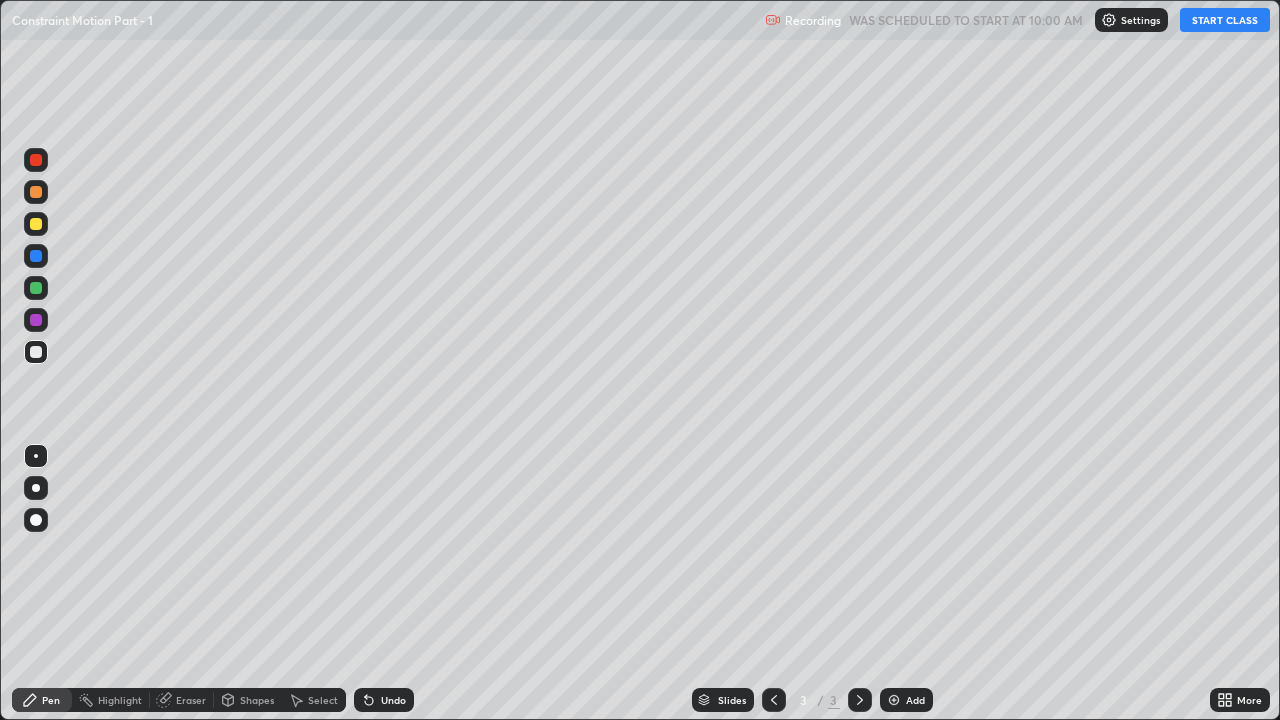 click on "START CLASS" at bounding box center (1225, 20) 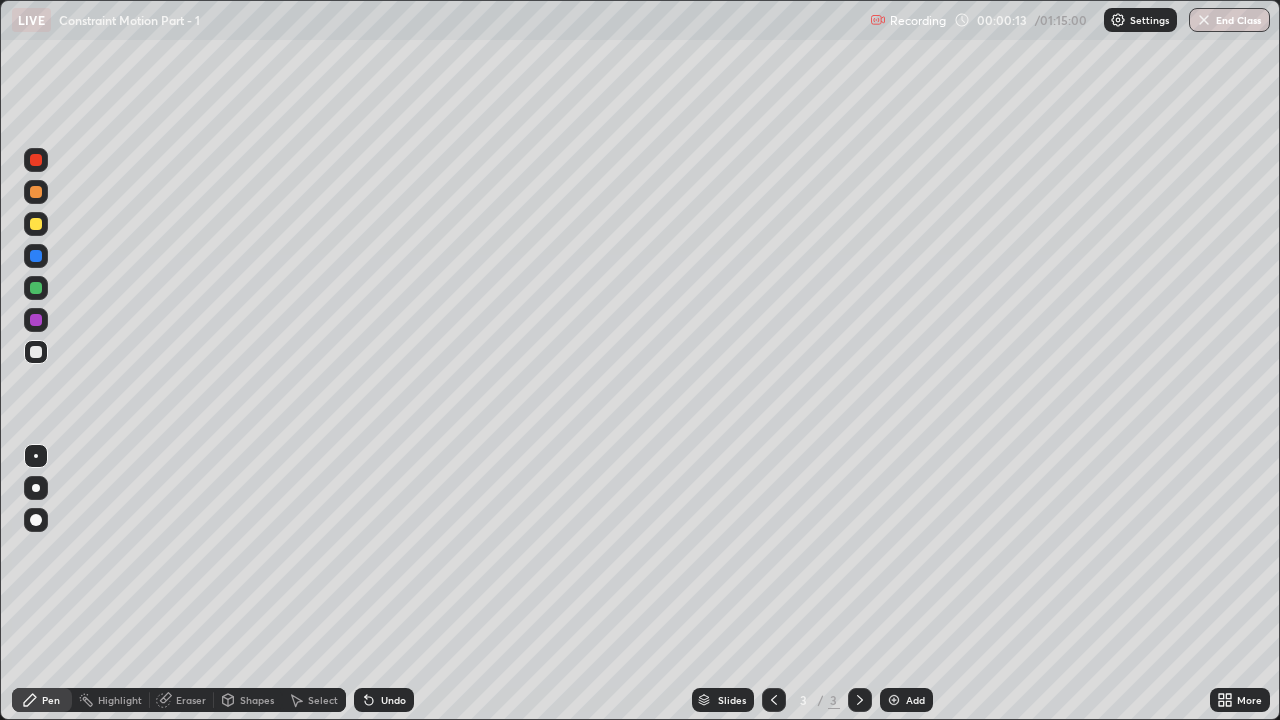 click at bounding box center (36, 488) 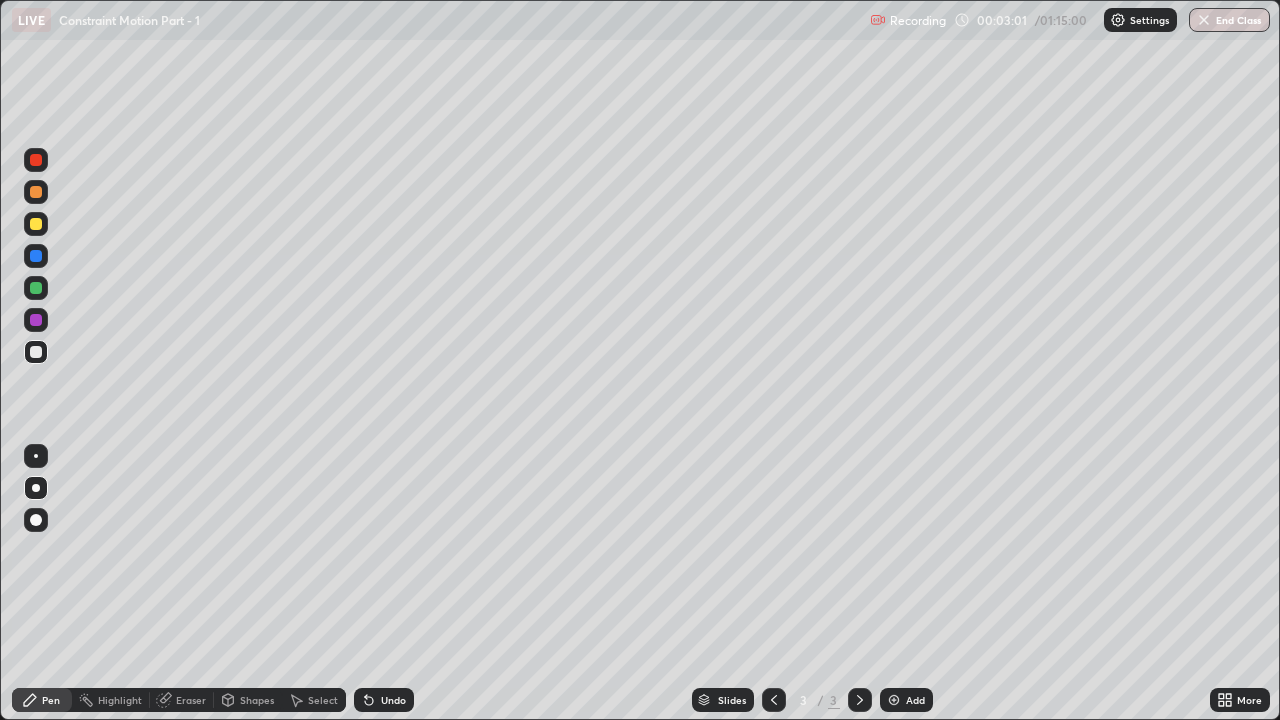 click on "Add" at bounding box center (906, 700) 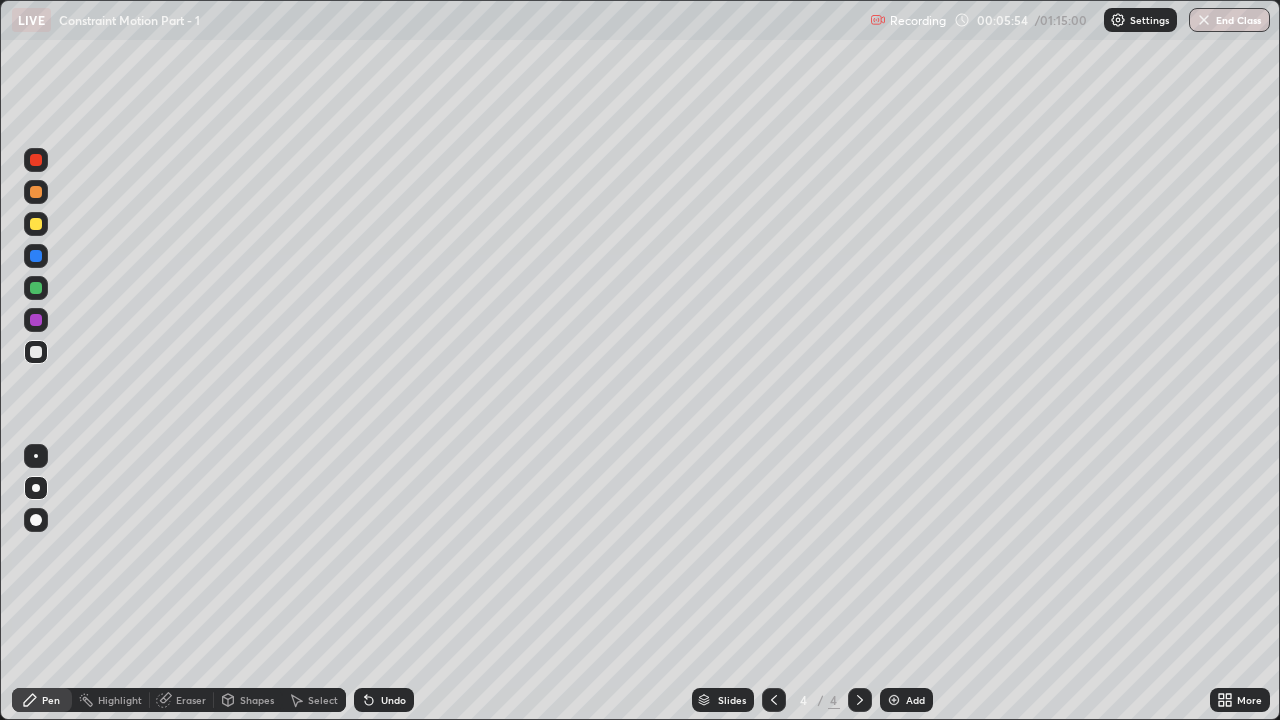 click 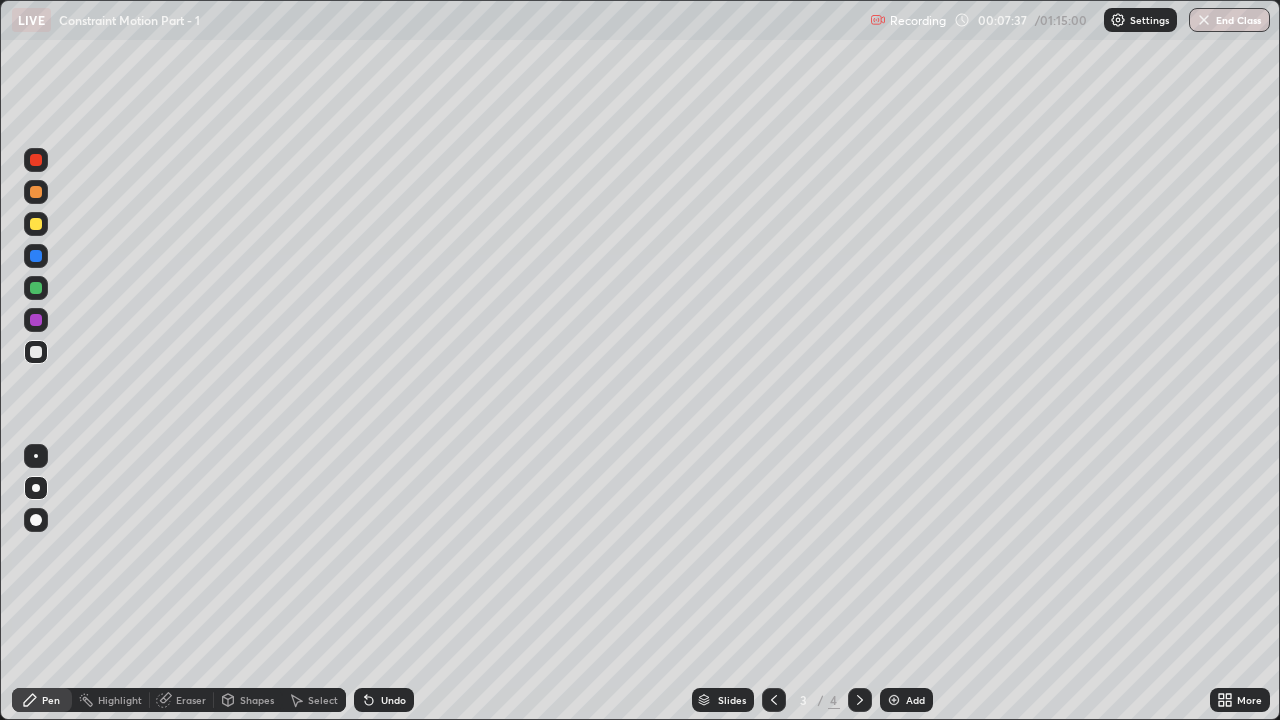 click 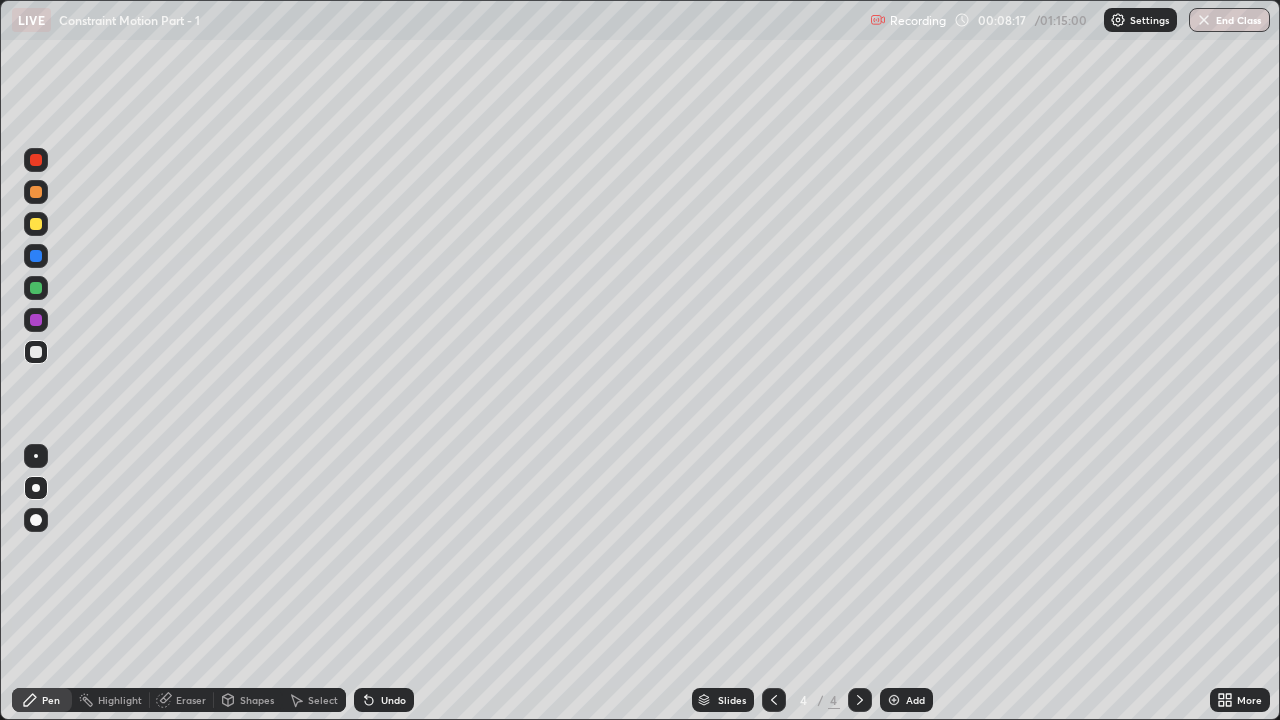 click at bounding box center [894, 700] 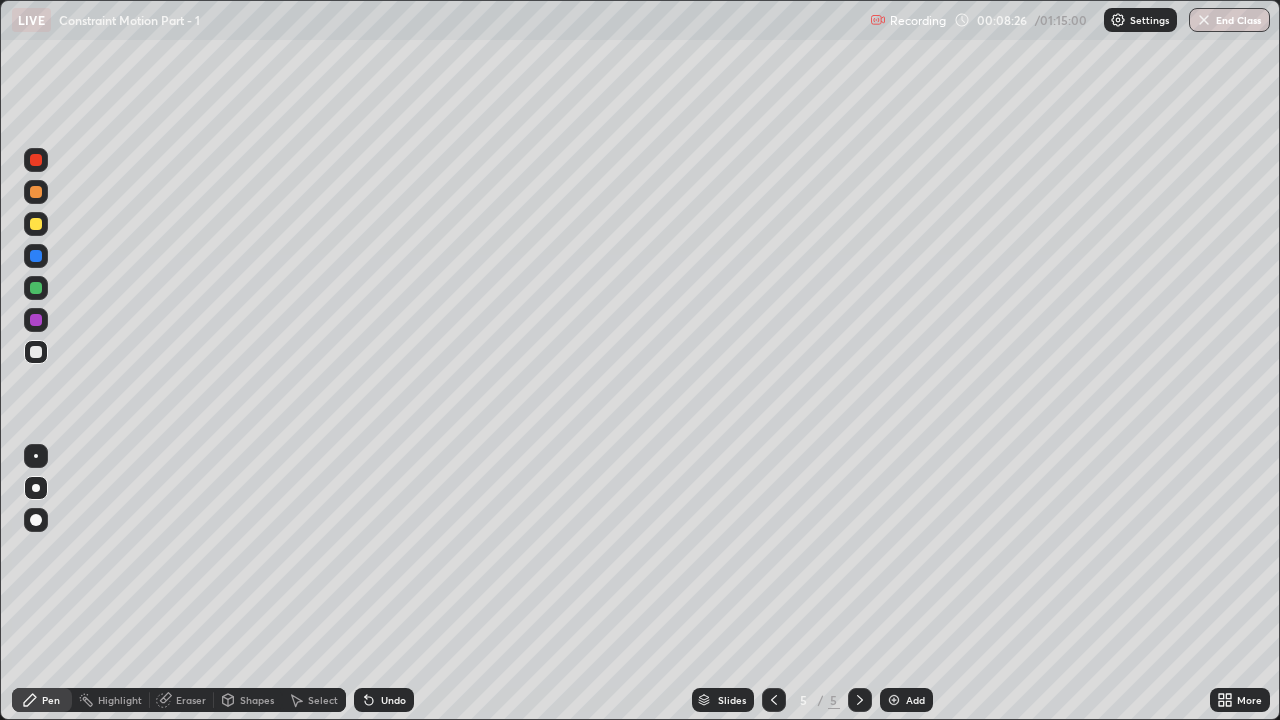 click 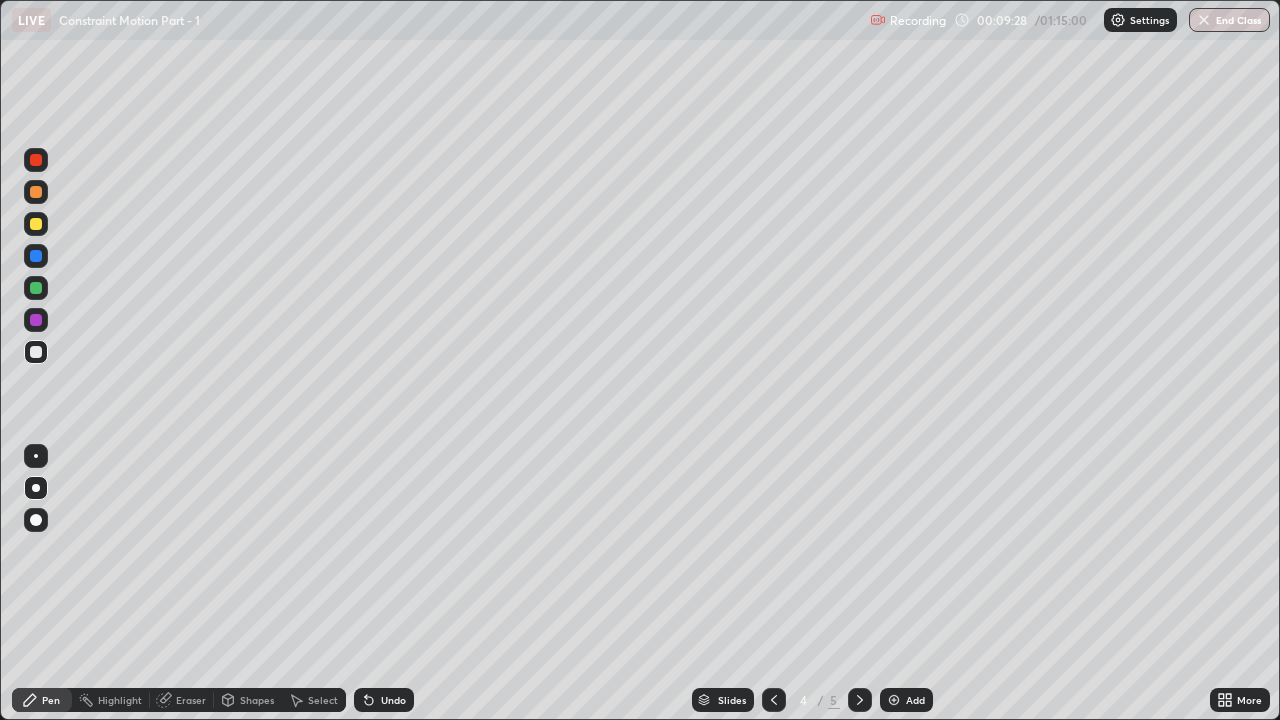 click 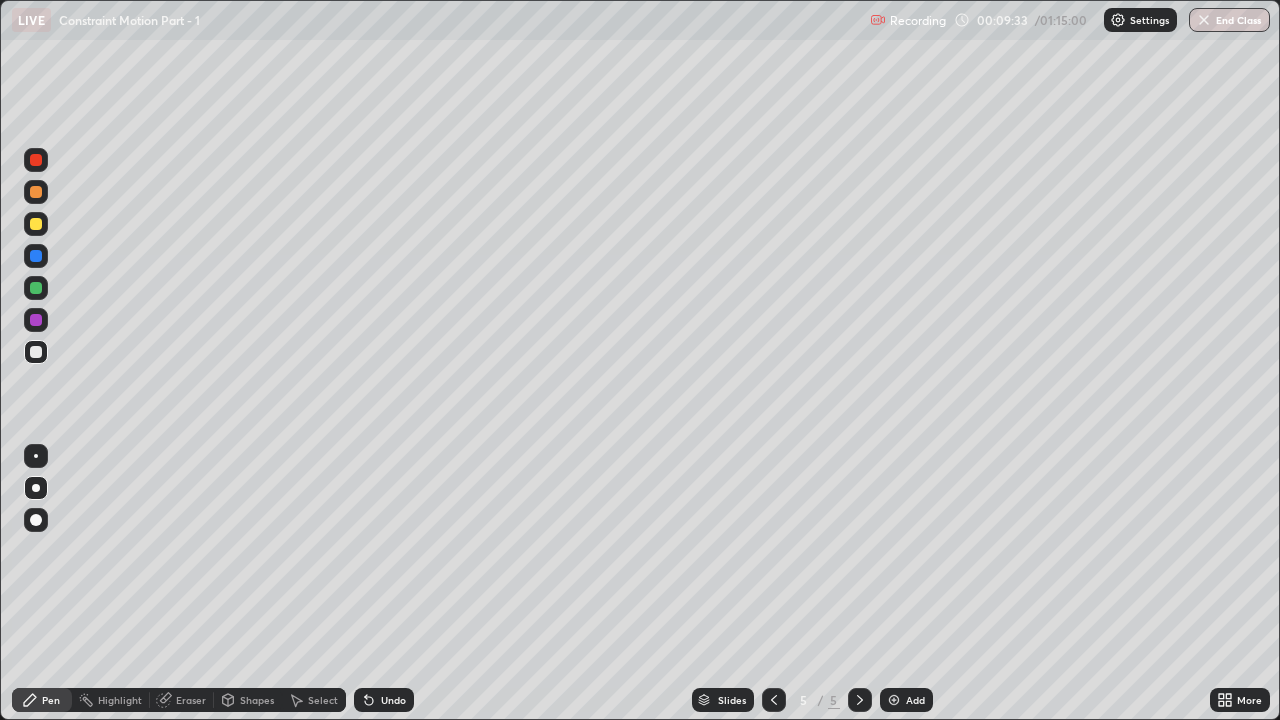 click at bounding box center (36, 520) 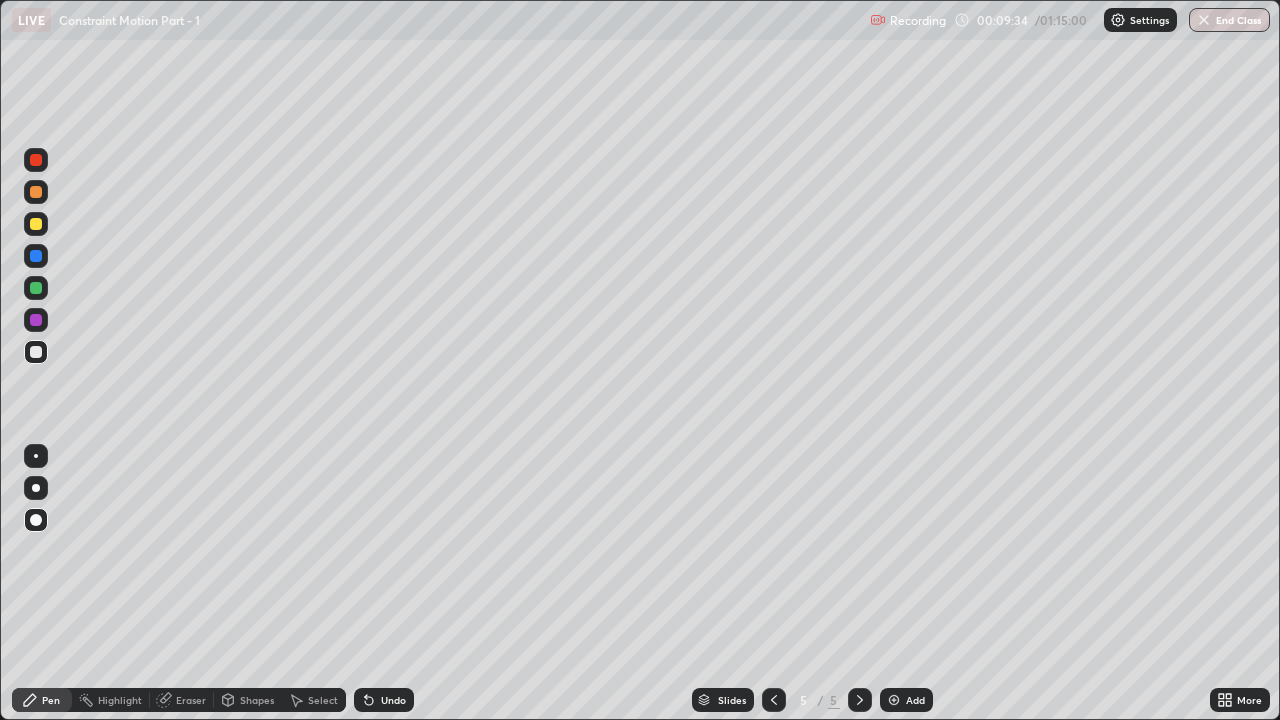 click at bounding box center [36, 488] 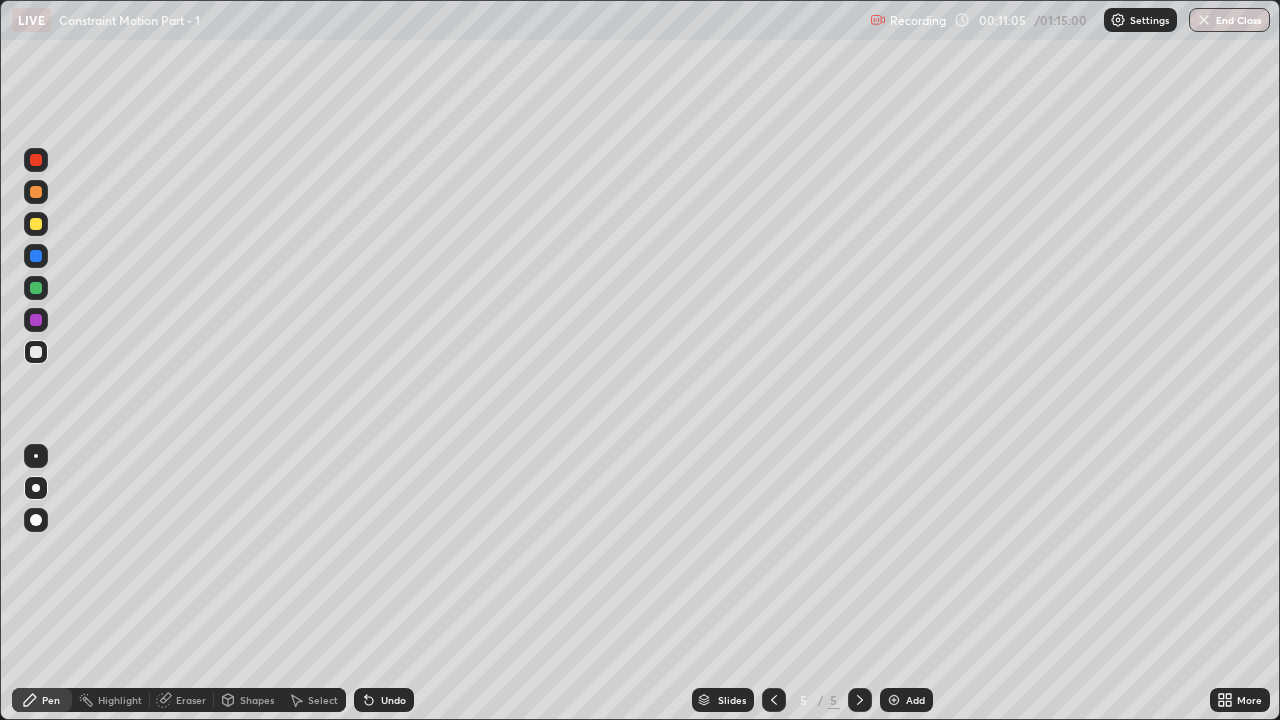 click on "Undo" at bounding box center [393, 700] 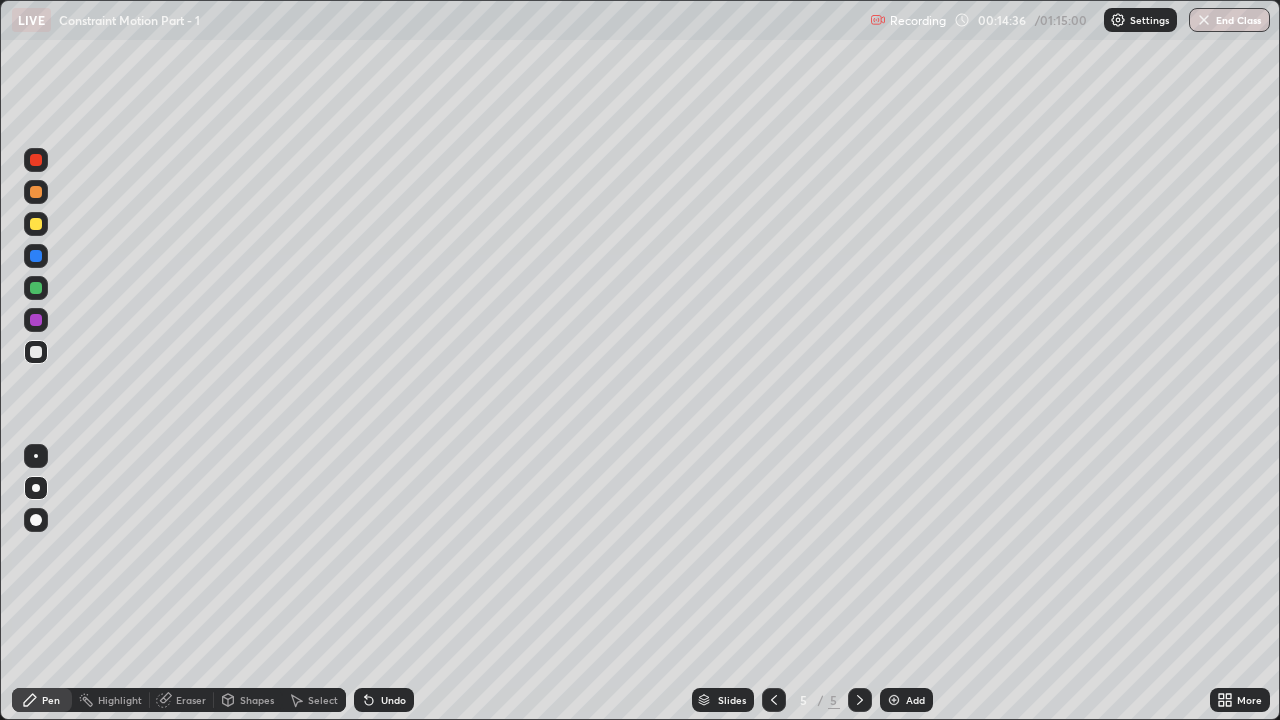 click on "Add" at bounding box center (915, 700) 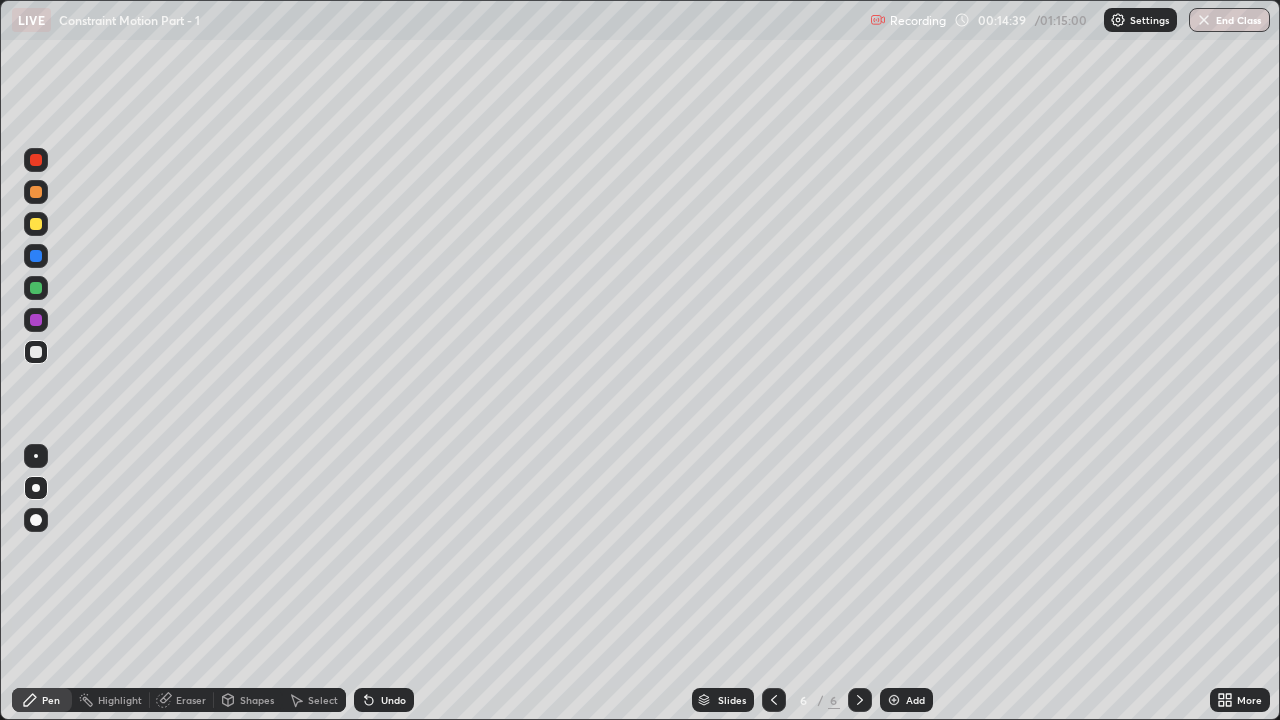 click at bounding box center (36, 224) 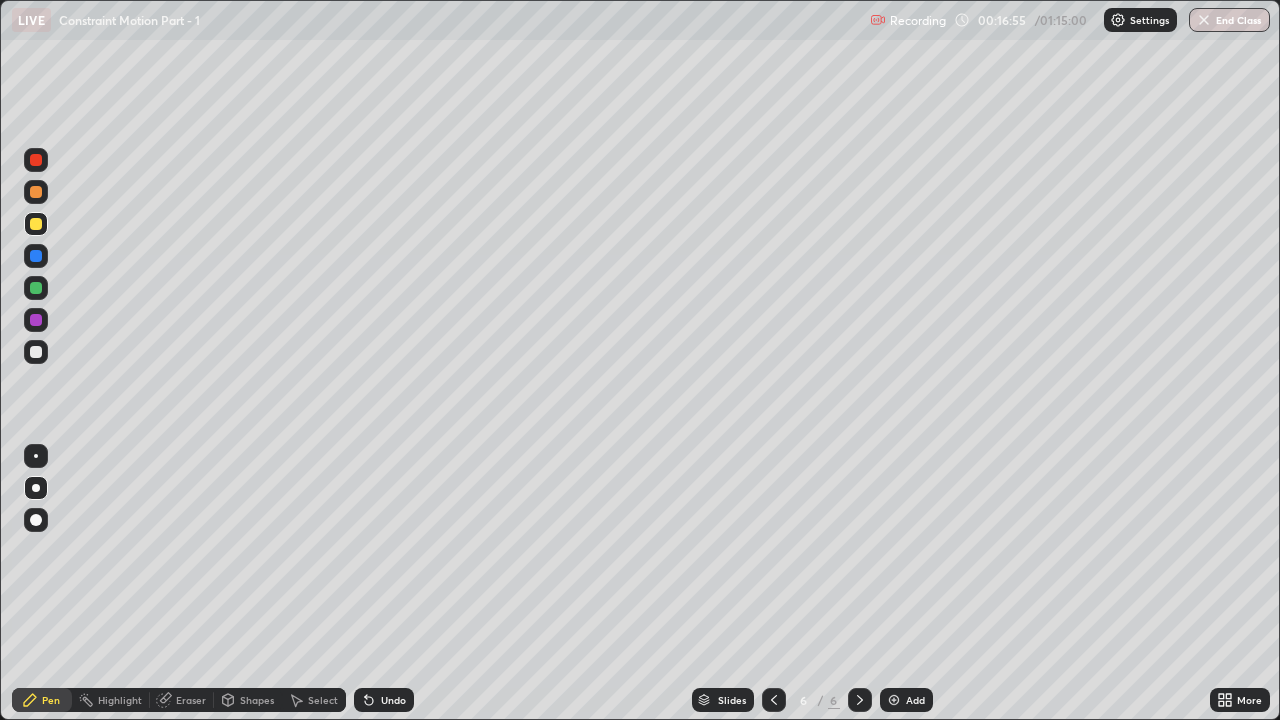 click at bounding box center [36, 352] 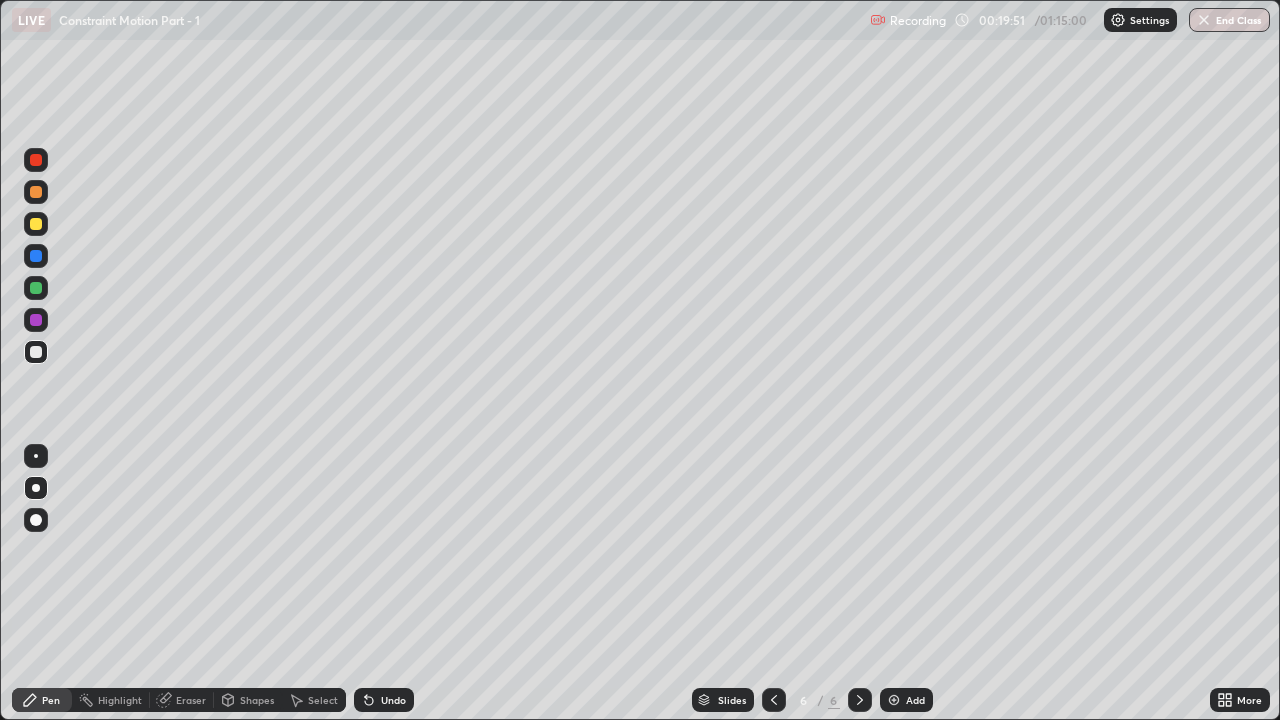 click on "Add" at bounding box center [915, 700] 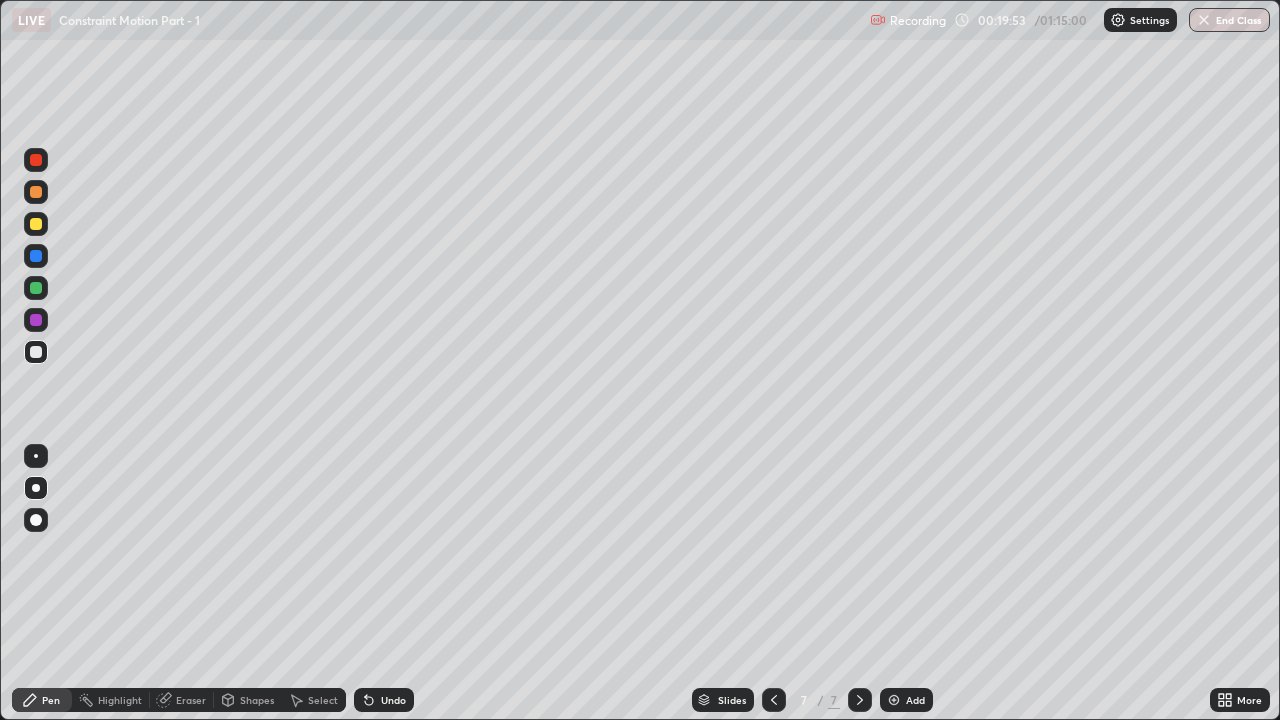 click 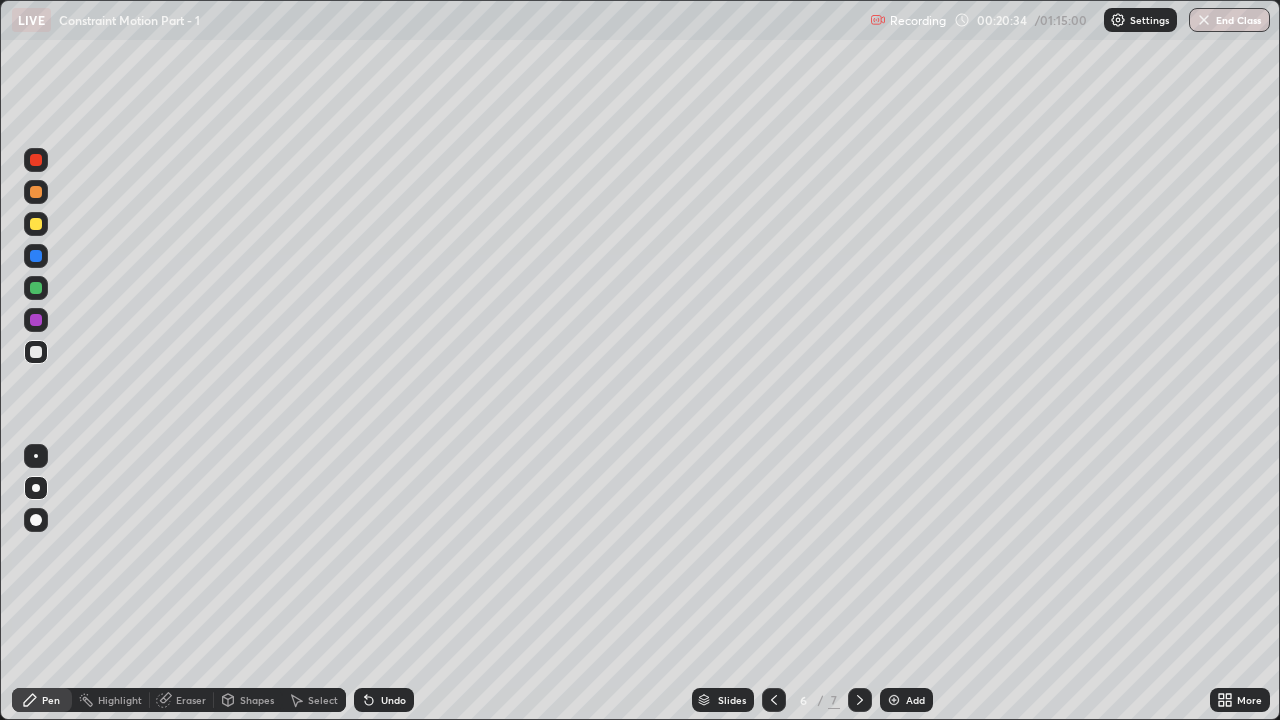 click 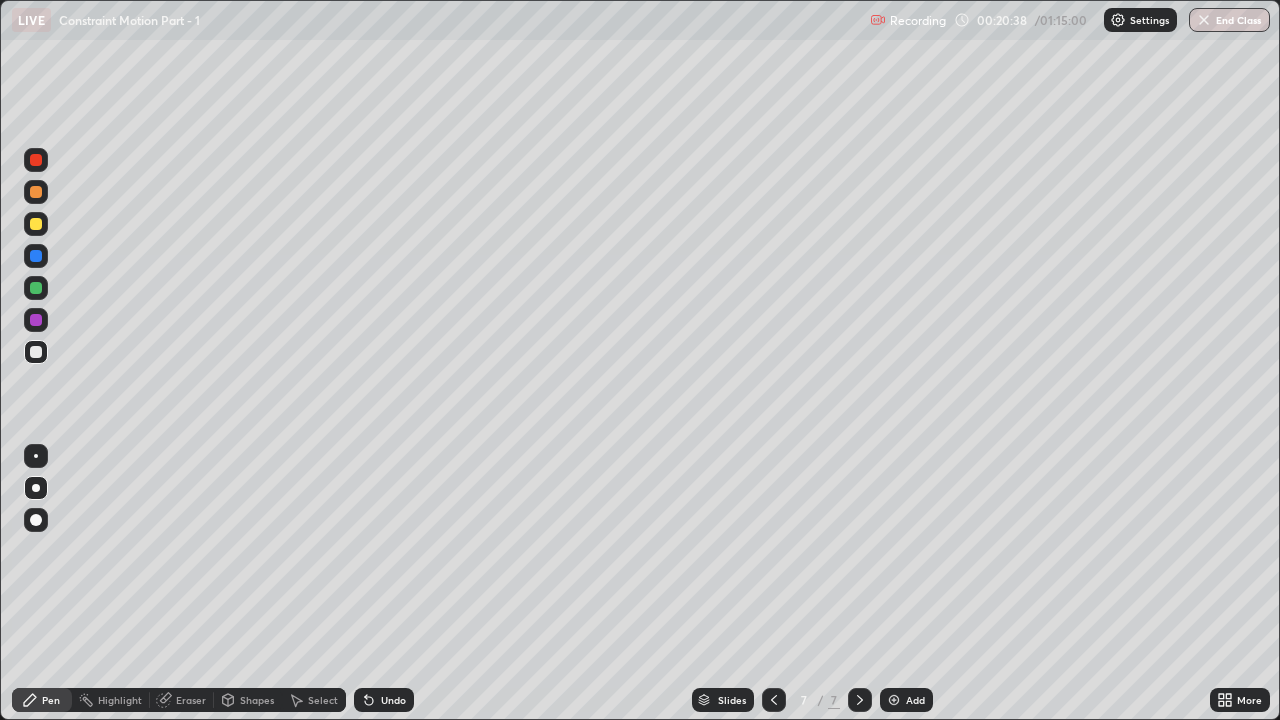 click at bounding box center [36, 288] 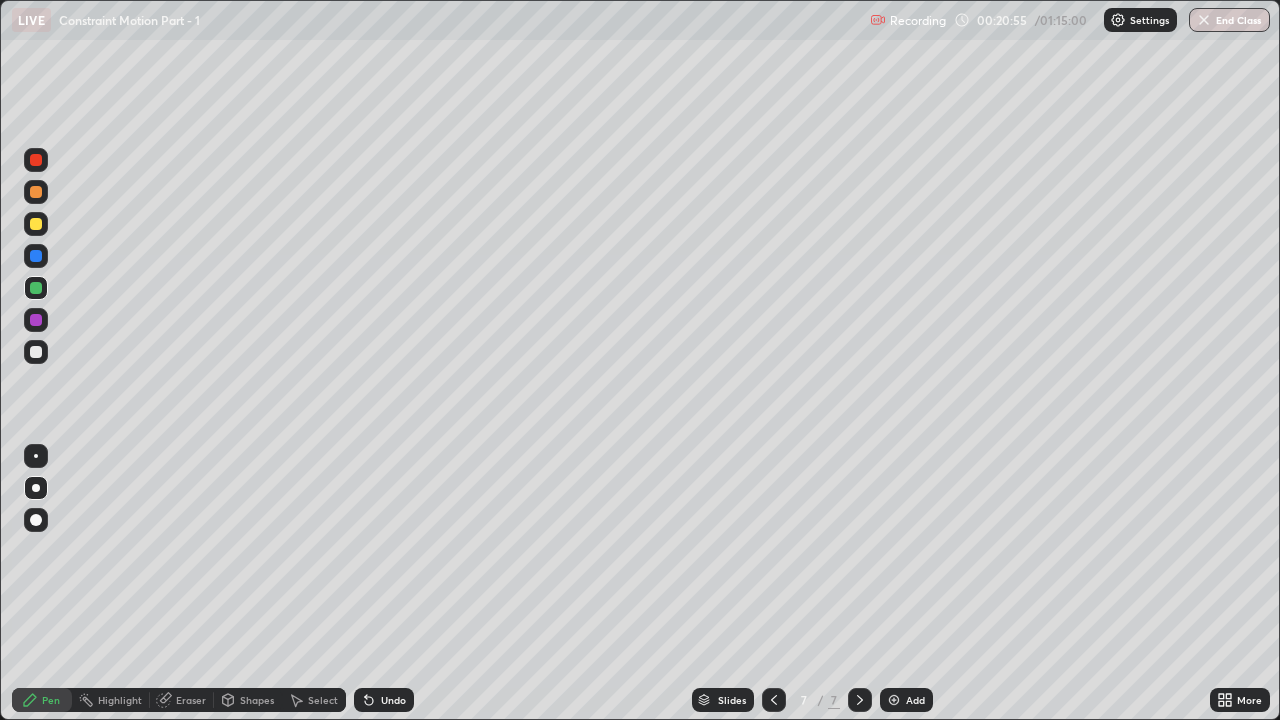 click on "Undo" at bounding box center [393, 700] 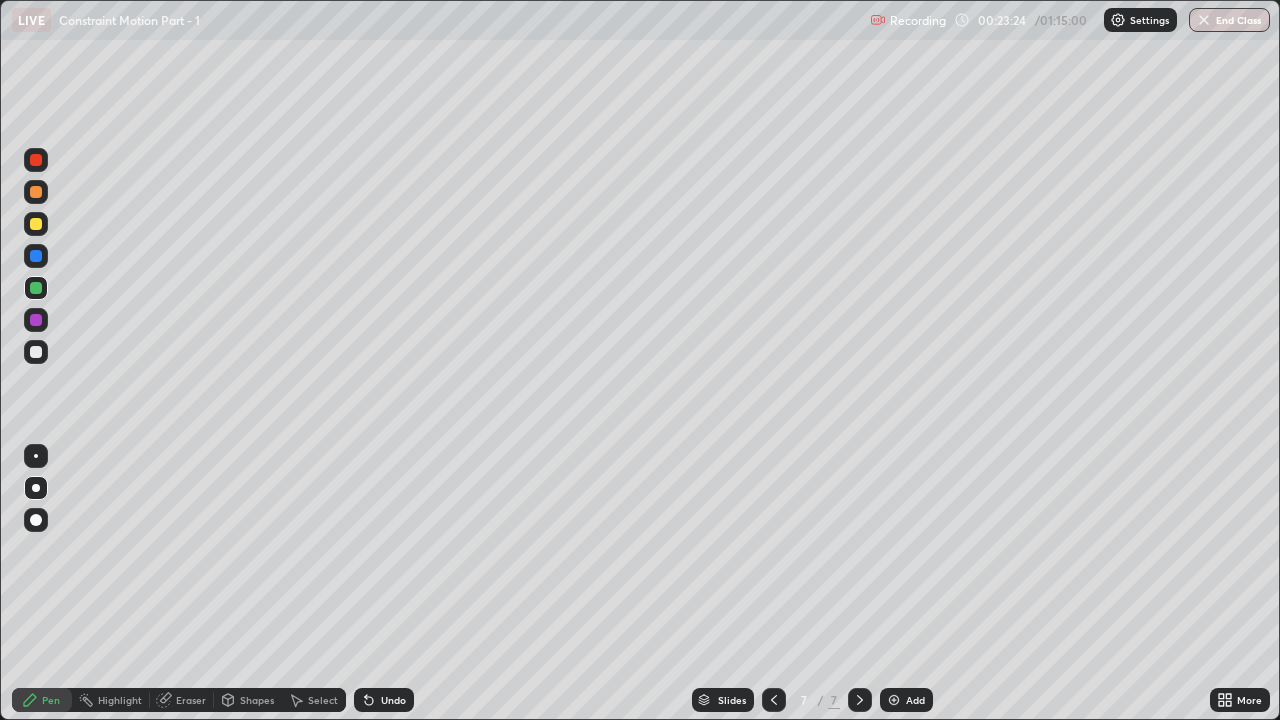 click at bounding box center (36, 352) 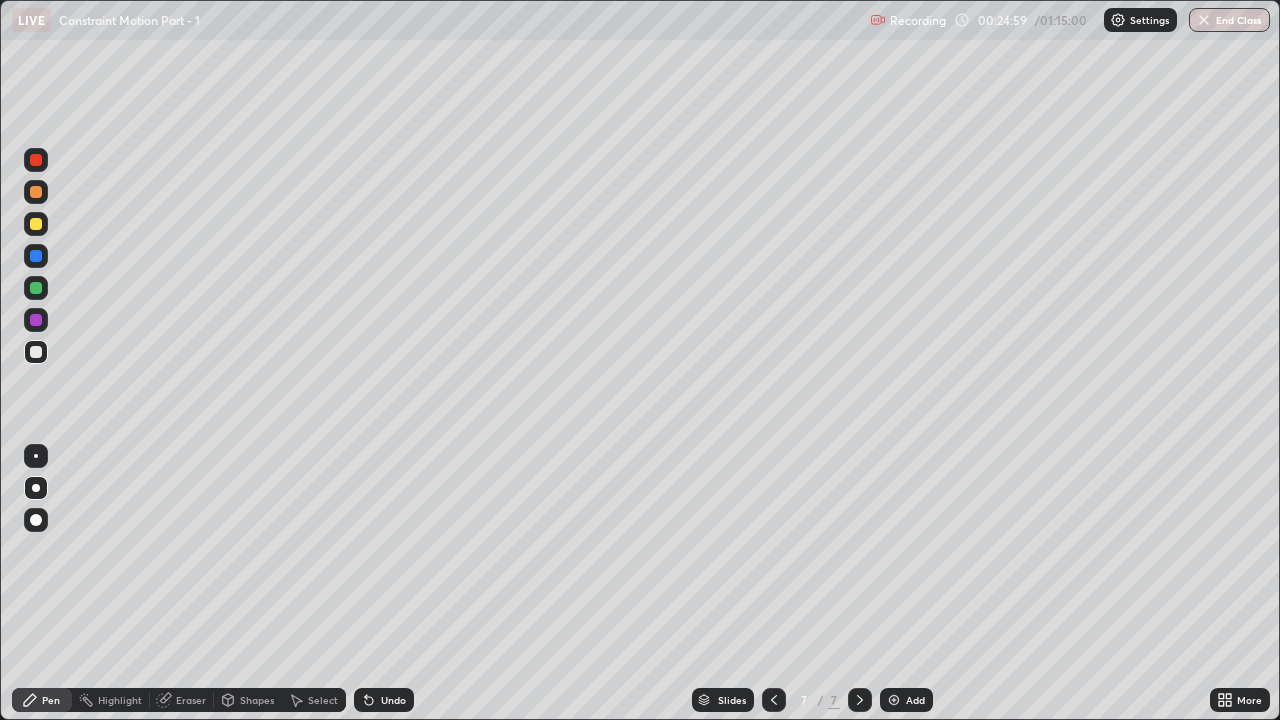 click at bounding box center (36, 224) 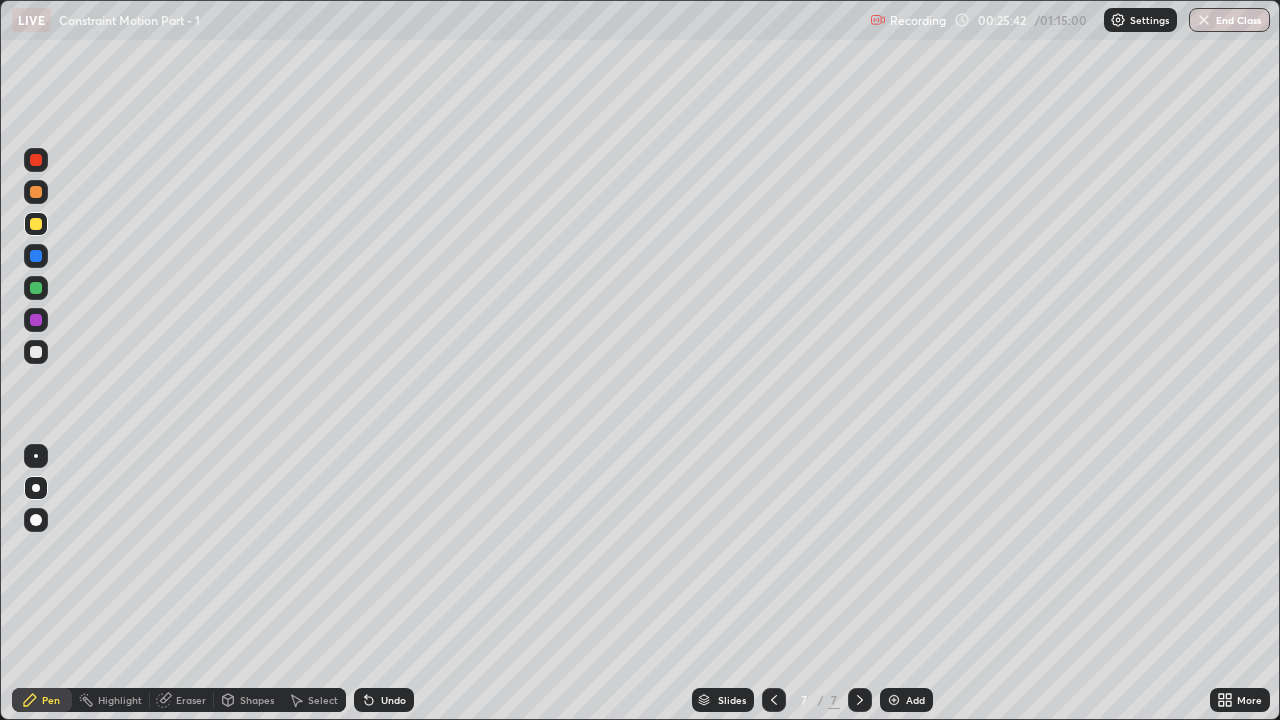 click on "Add" at bounding box center [906, 700] 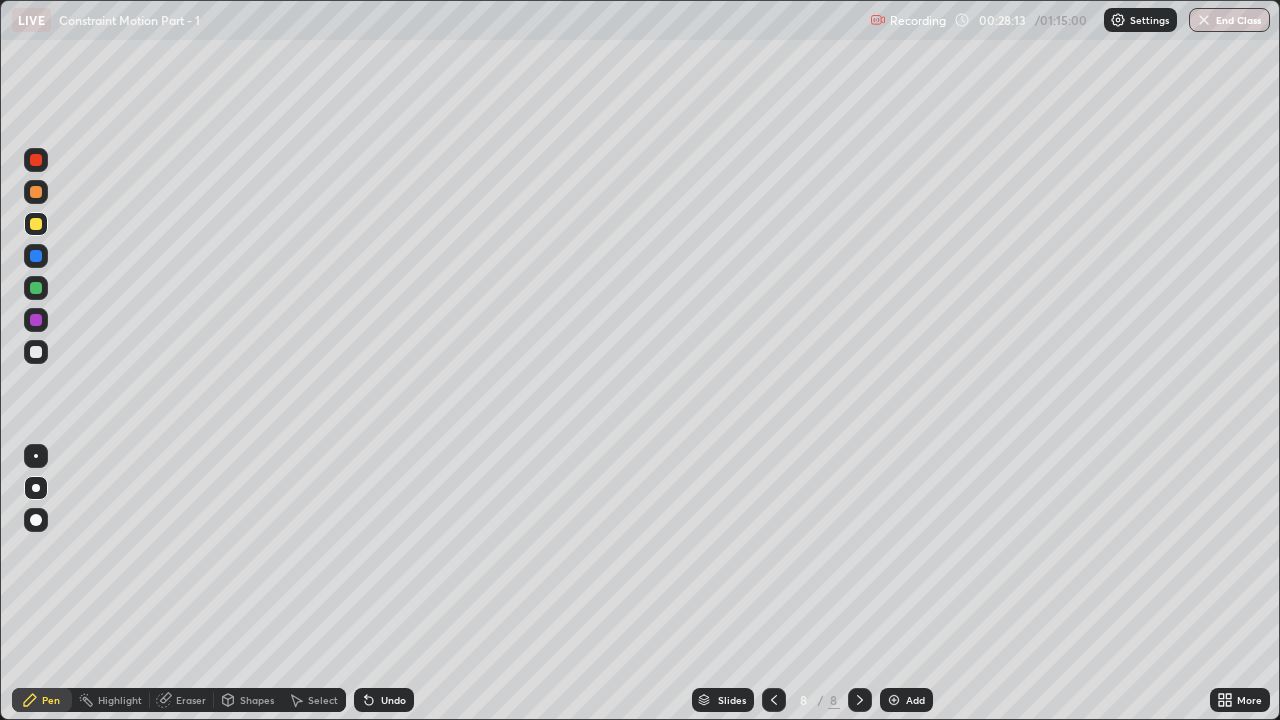 click at bounding box center (36, 352) 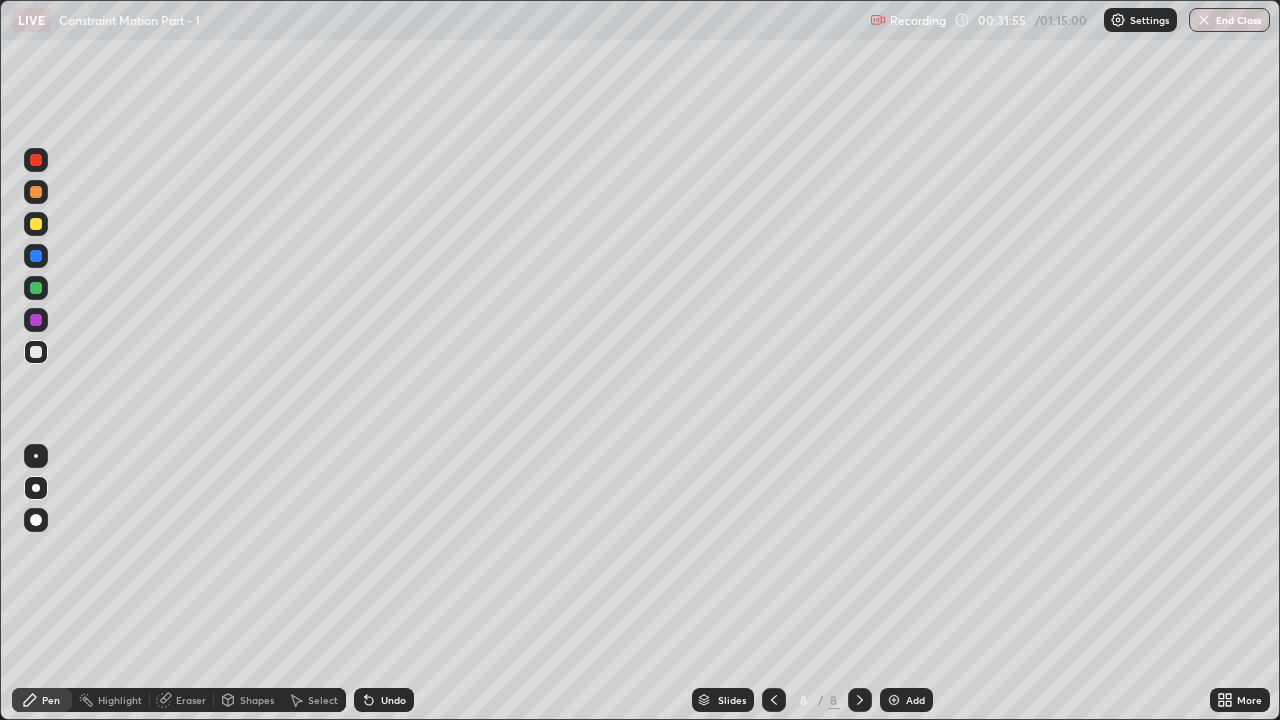 click on "Add" at bounding box center [906, 700] 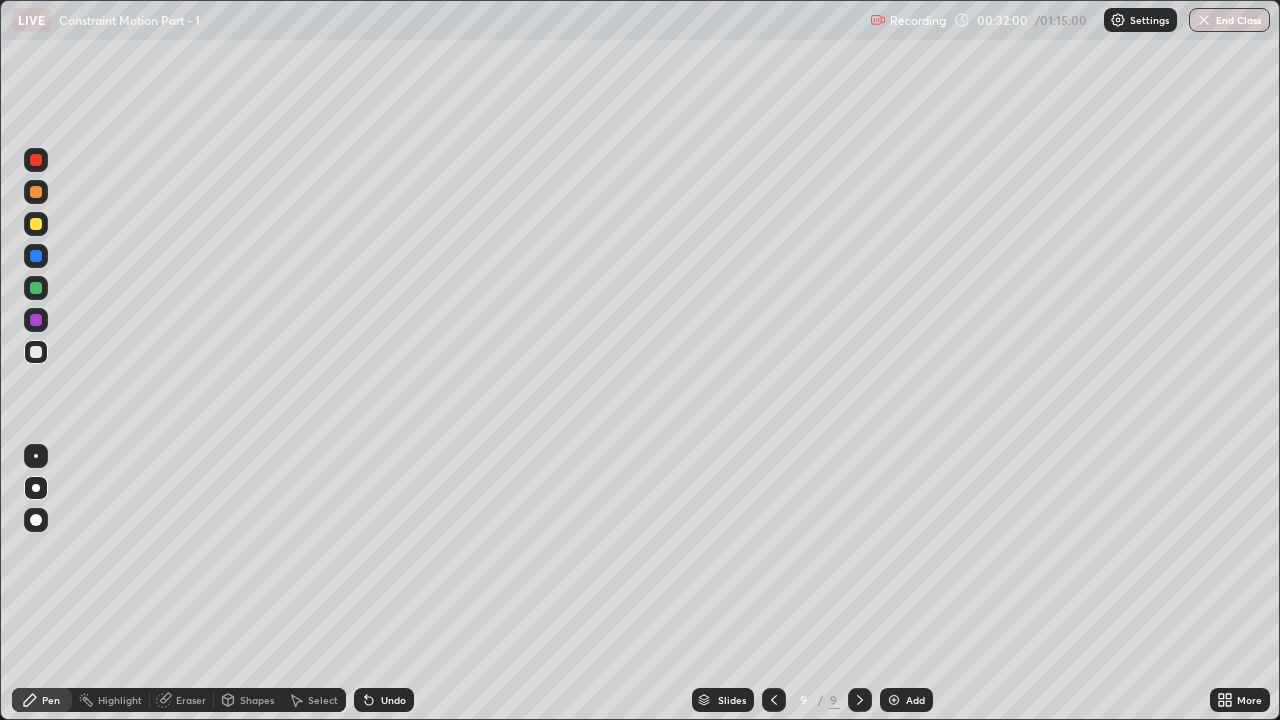 click at bounding box center (36, 352) 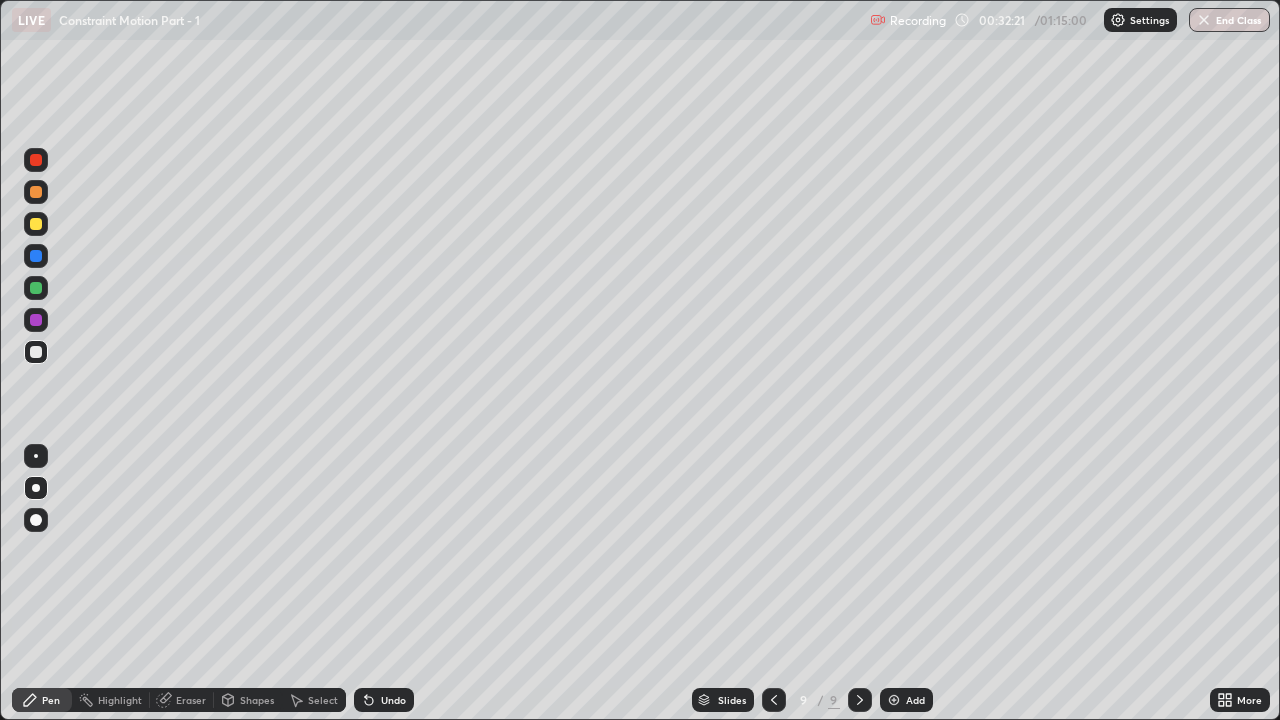 click 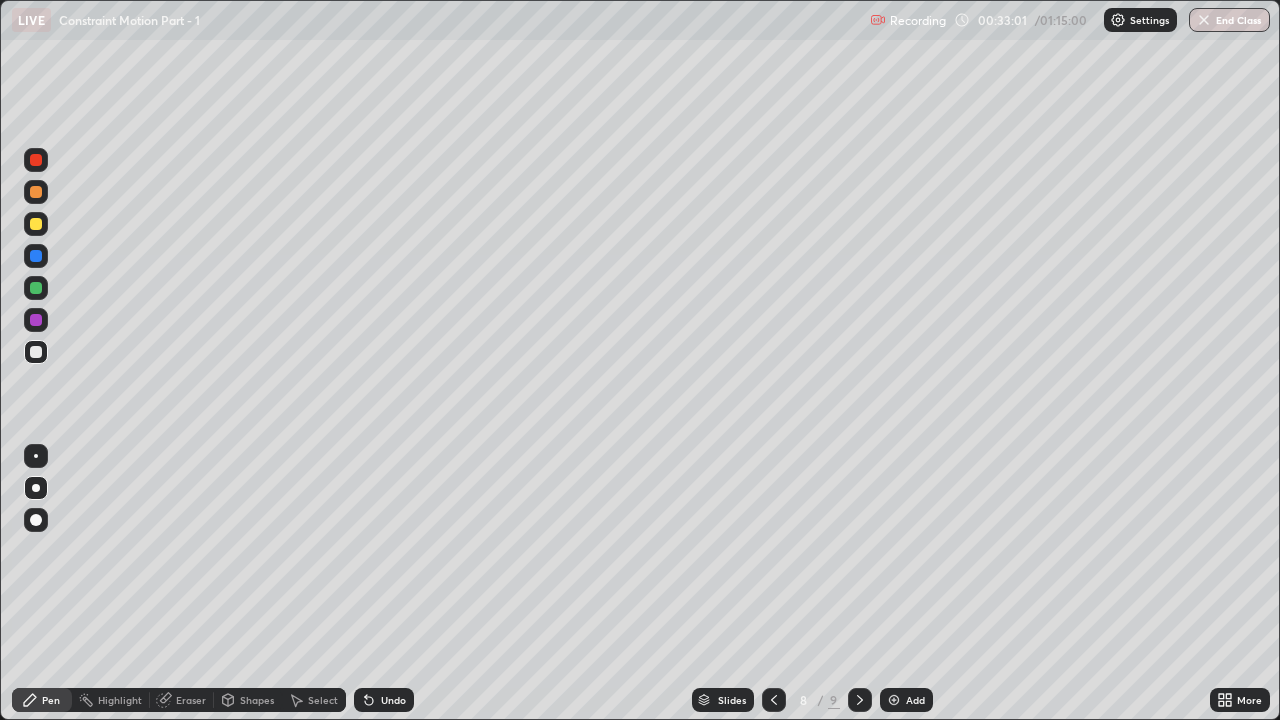 click 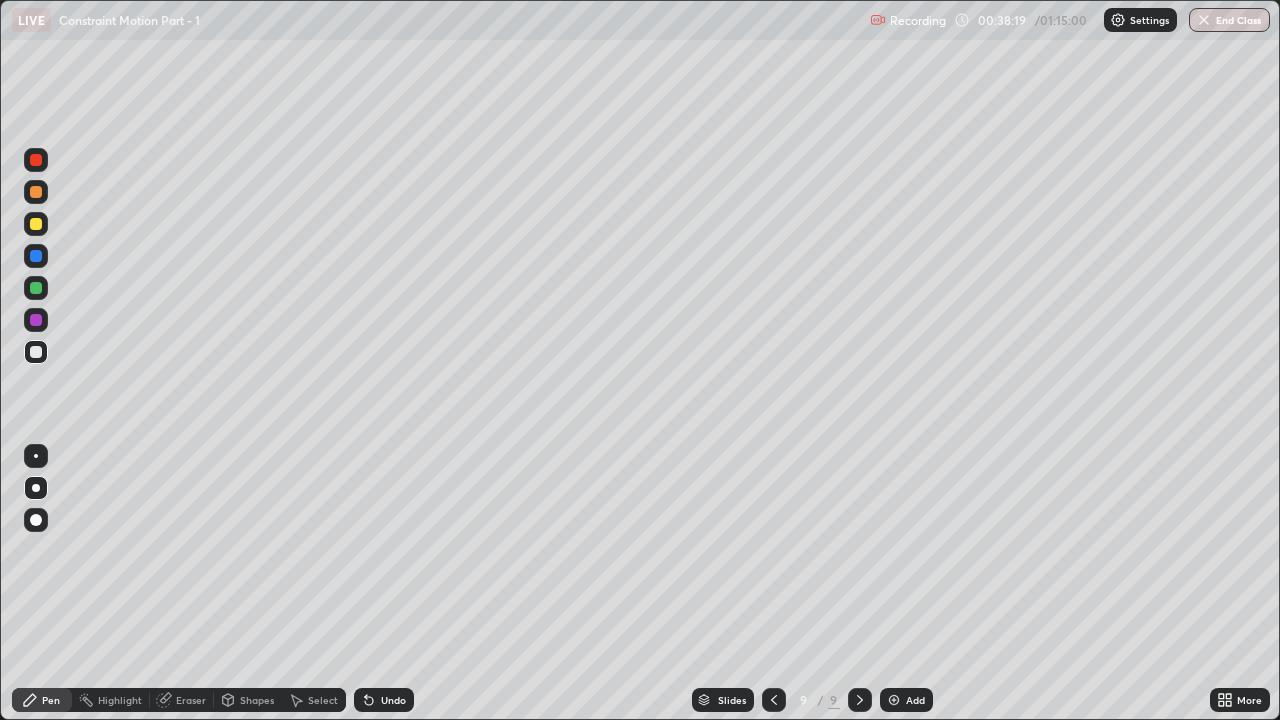 click at bounding box center [36, 288] 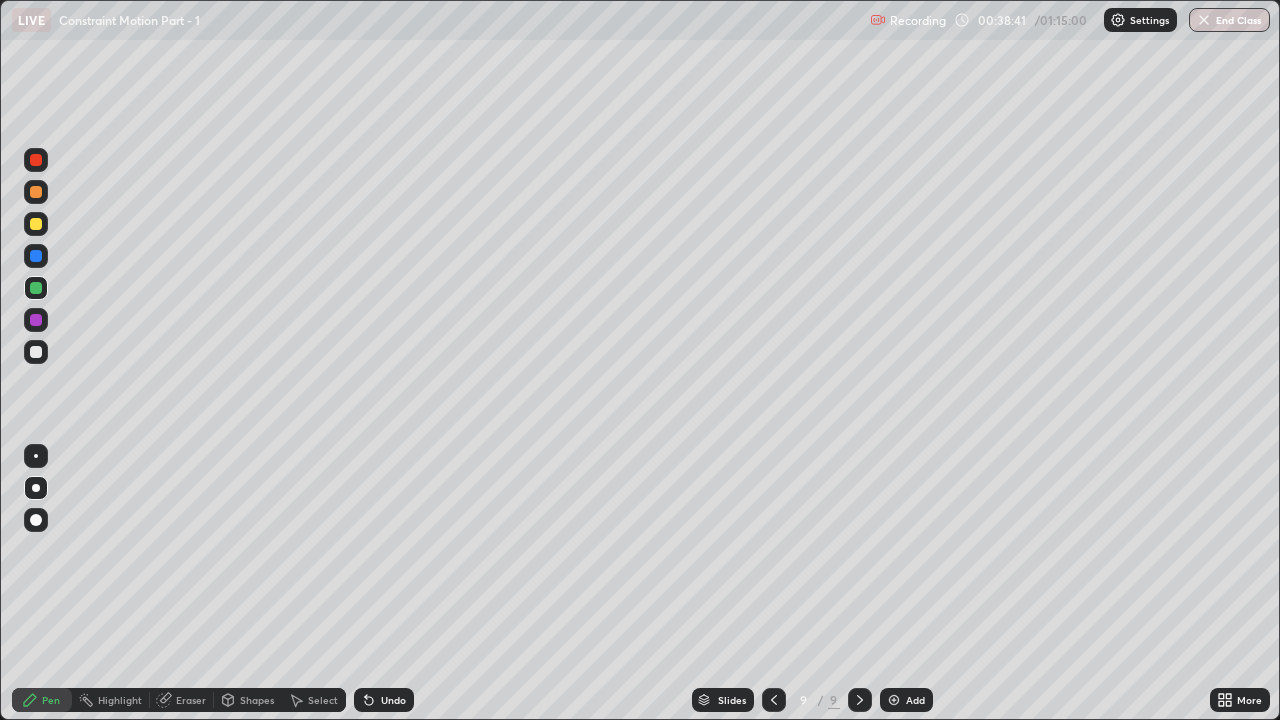 click at bounding box center [36, 224] 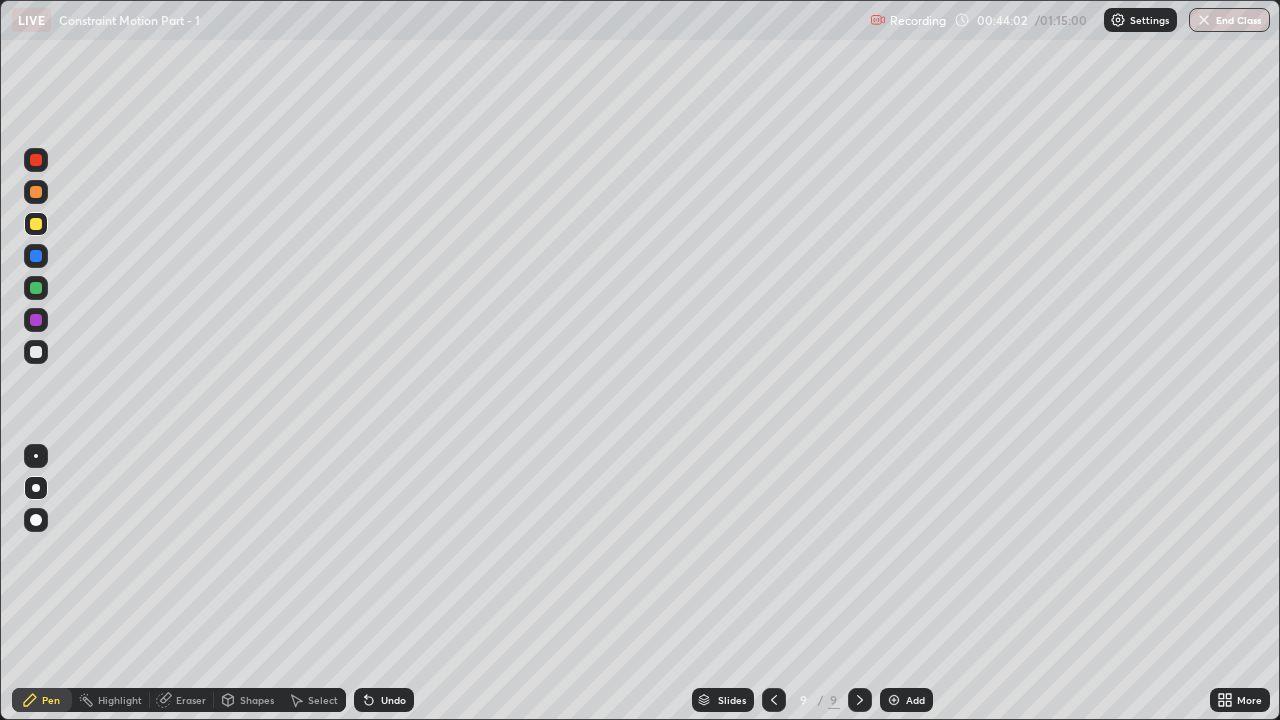 click at bounding box center (36, 352) 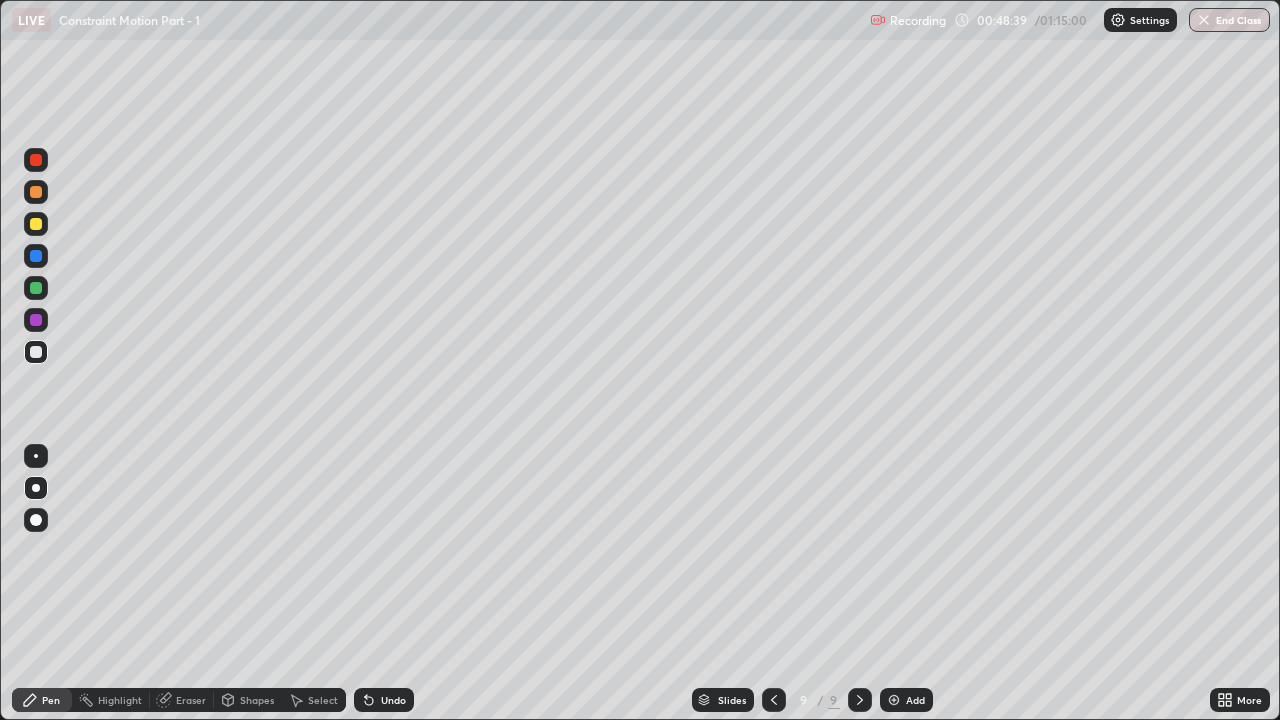 click on "Add" at bounding box center [915, 700] 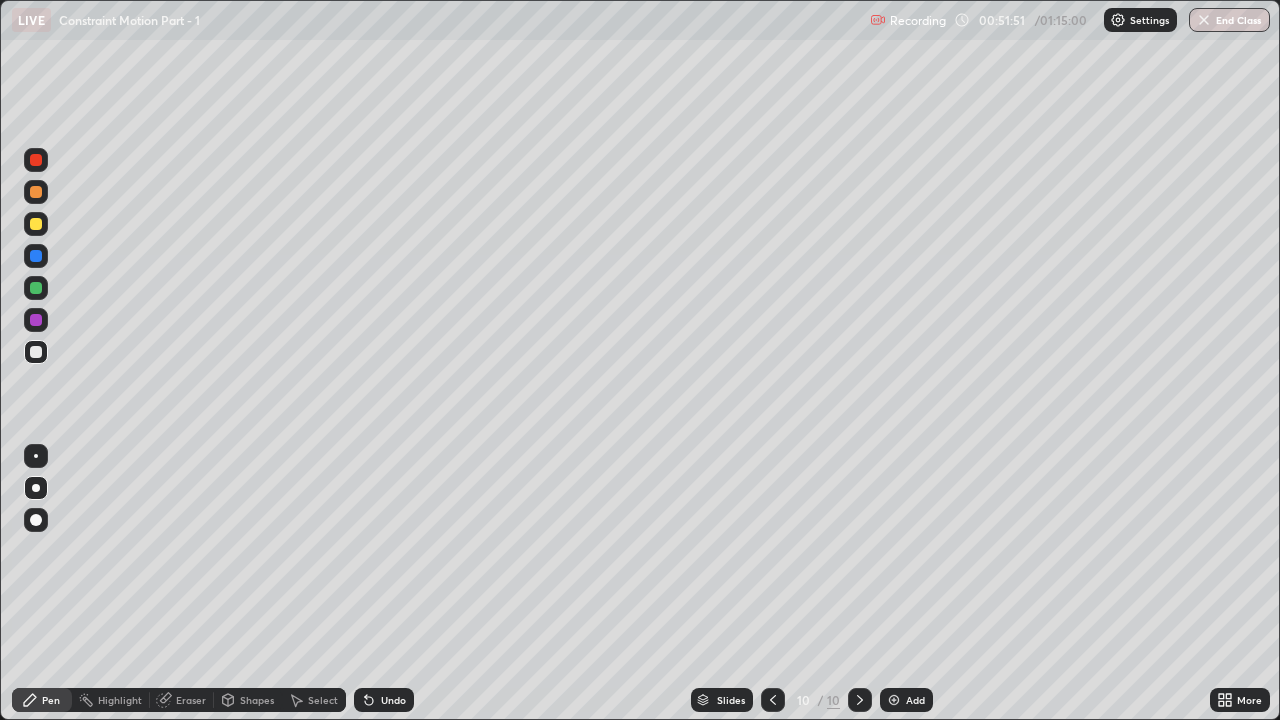 click at bounding box center (36, 288) 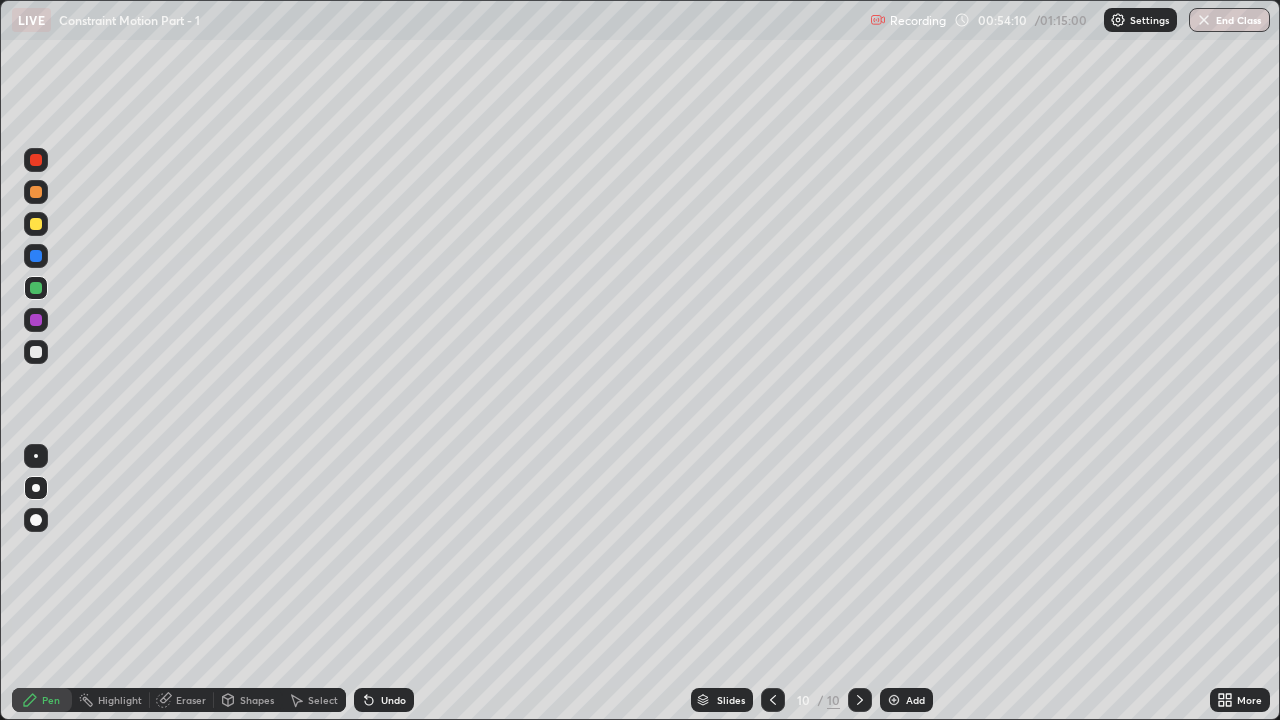 click on "Undo" at bounding box center [393, 700] 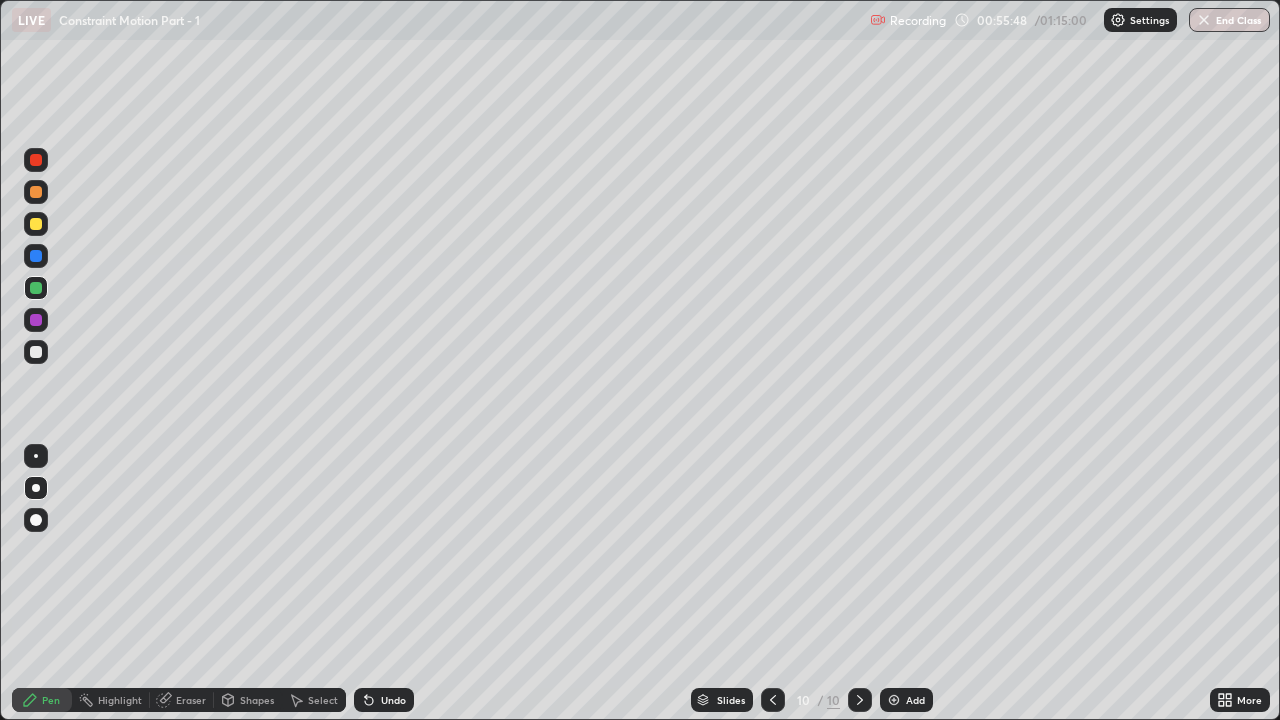 click on "Add" at bounding box center (915, 700) 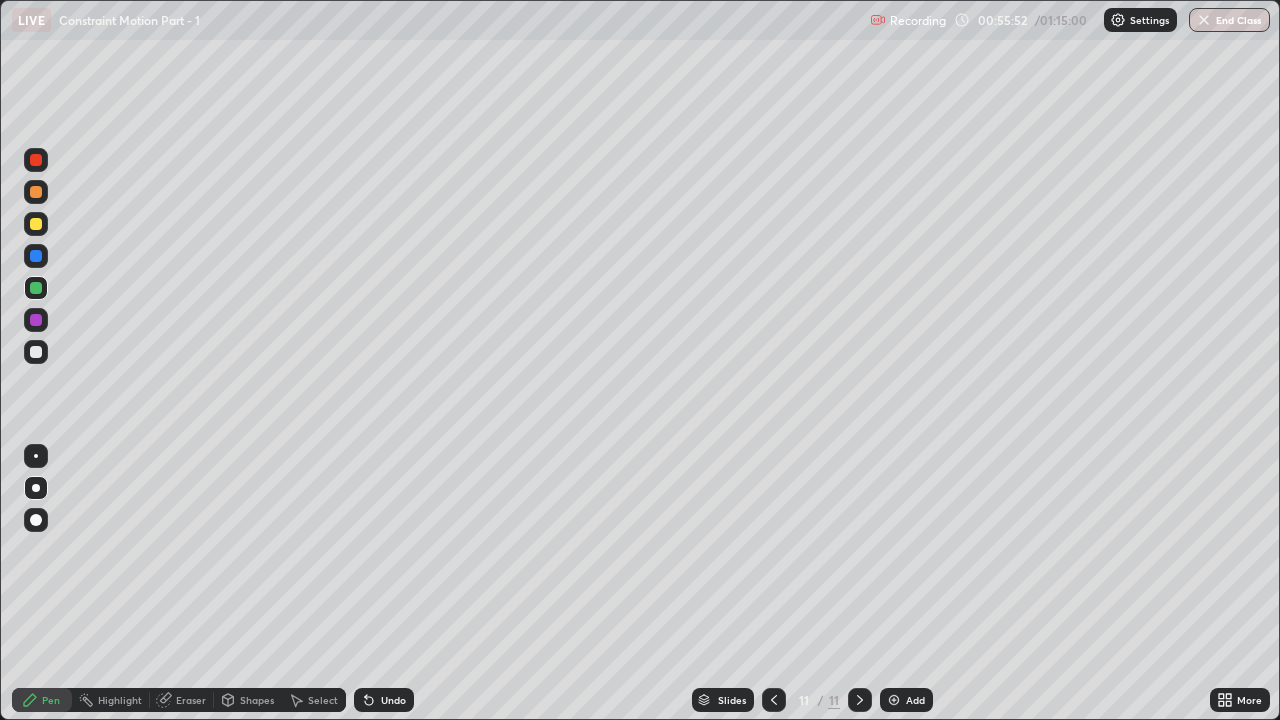 click 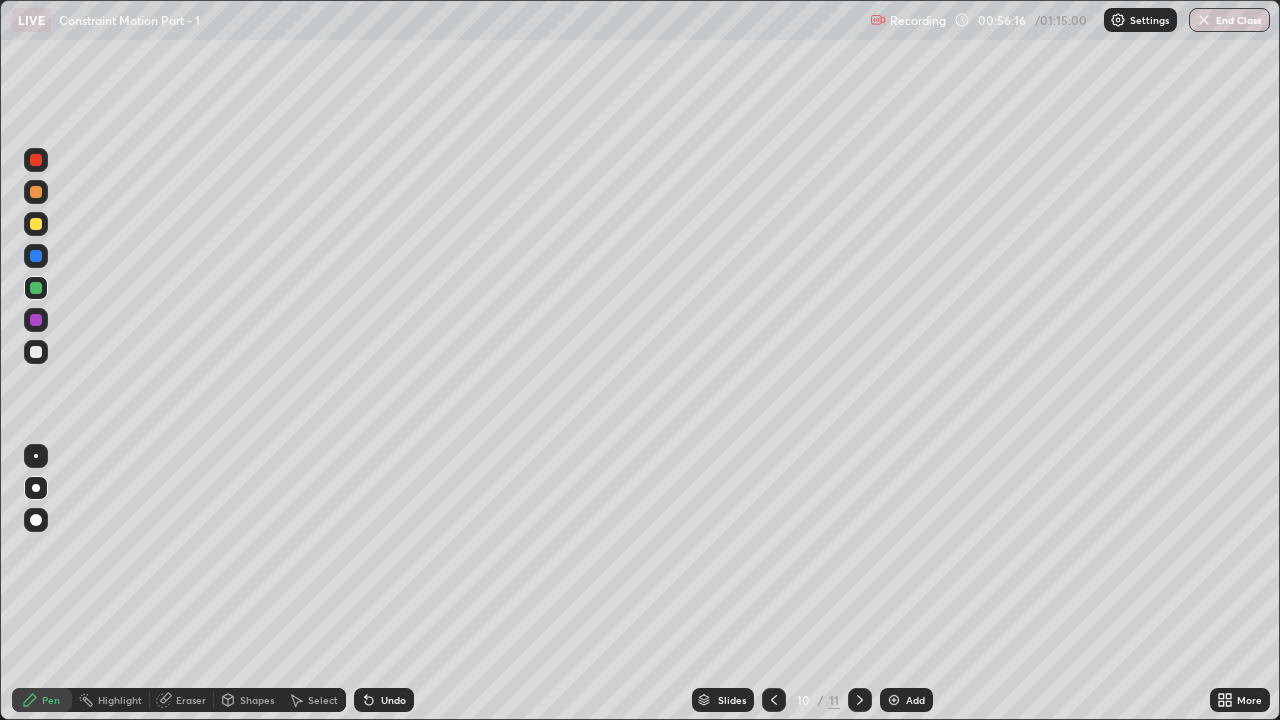 click 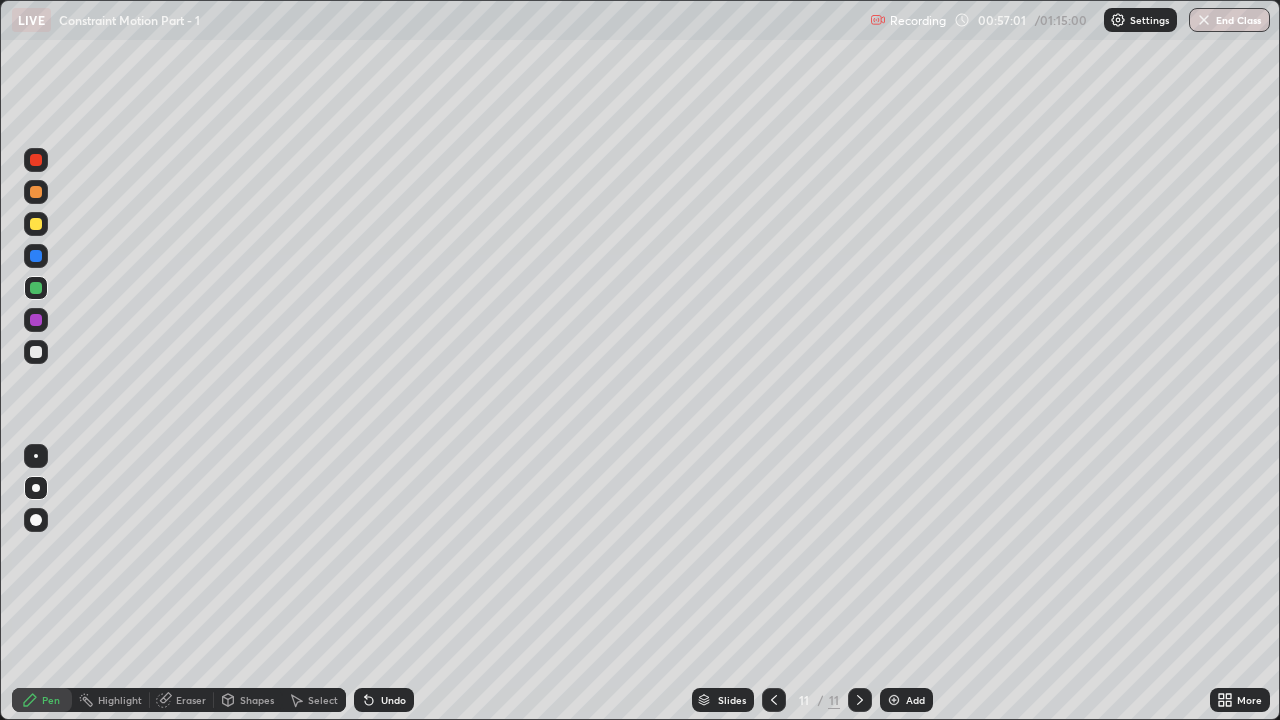 click at bounding box center [36, 224] 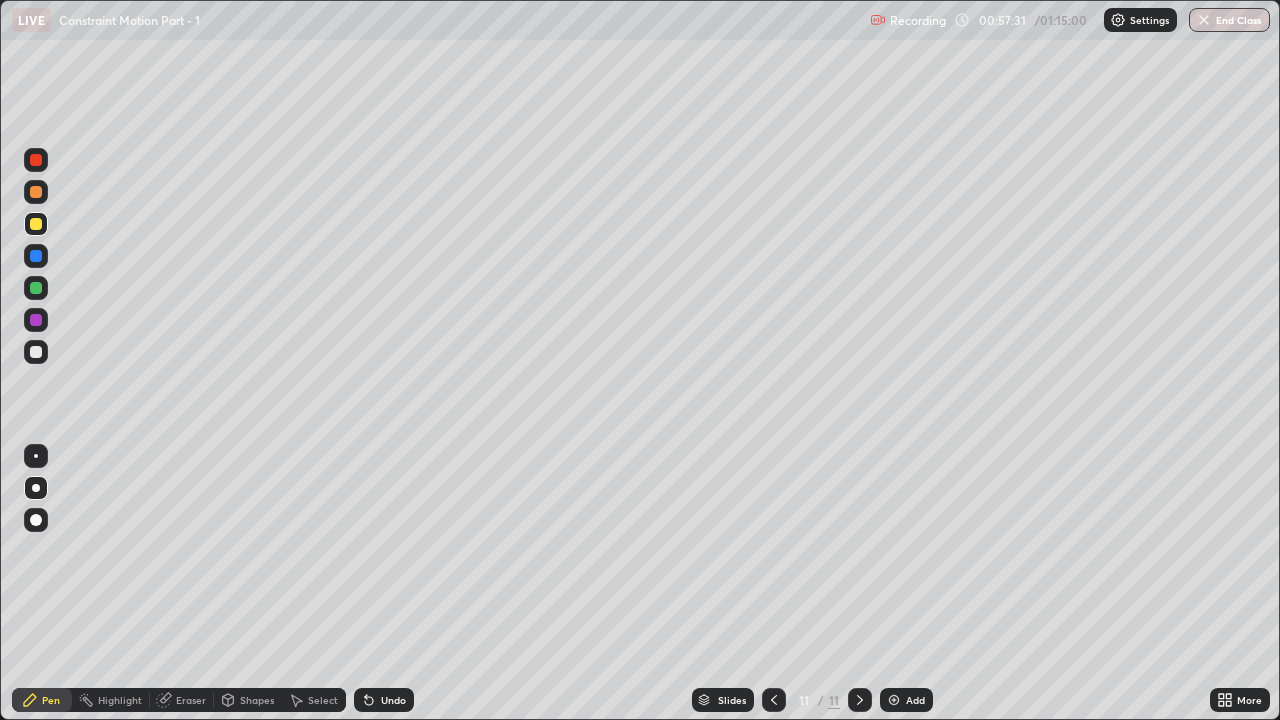 click on "Undo" at bounding box center [384, 700] 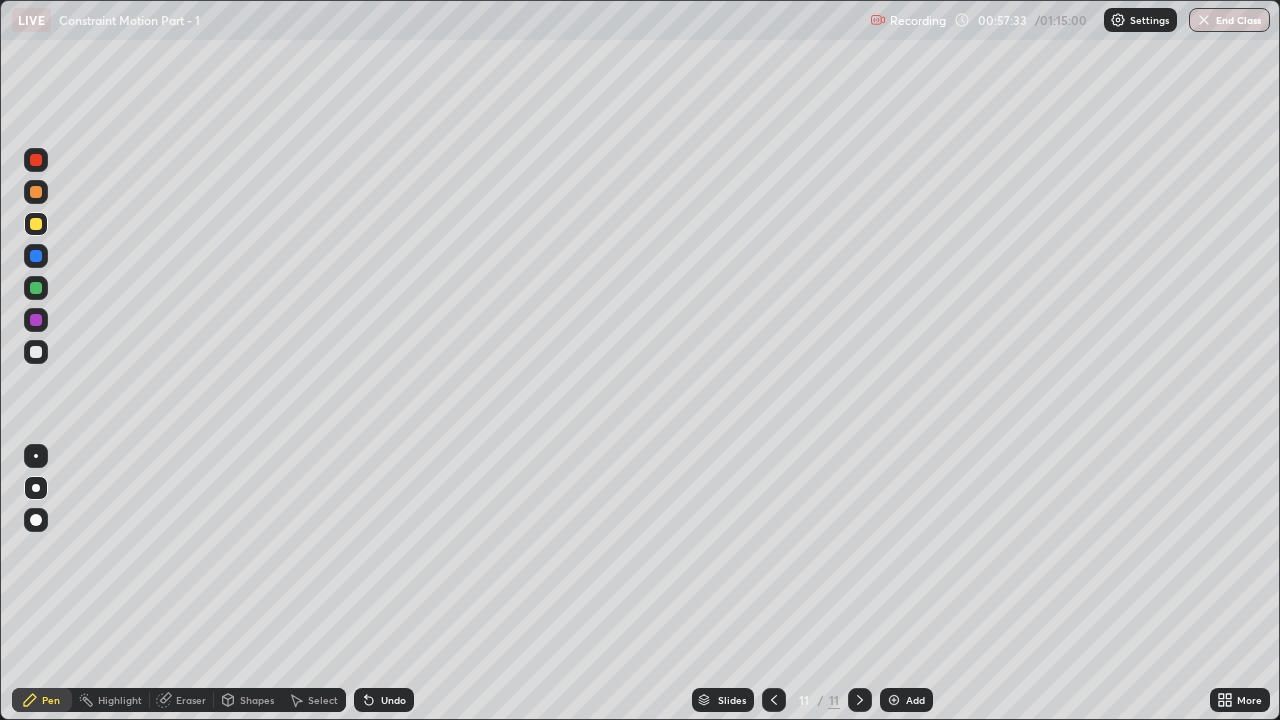 click on "Undo" at bounding box center [393, 700] 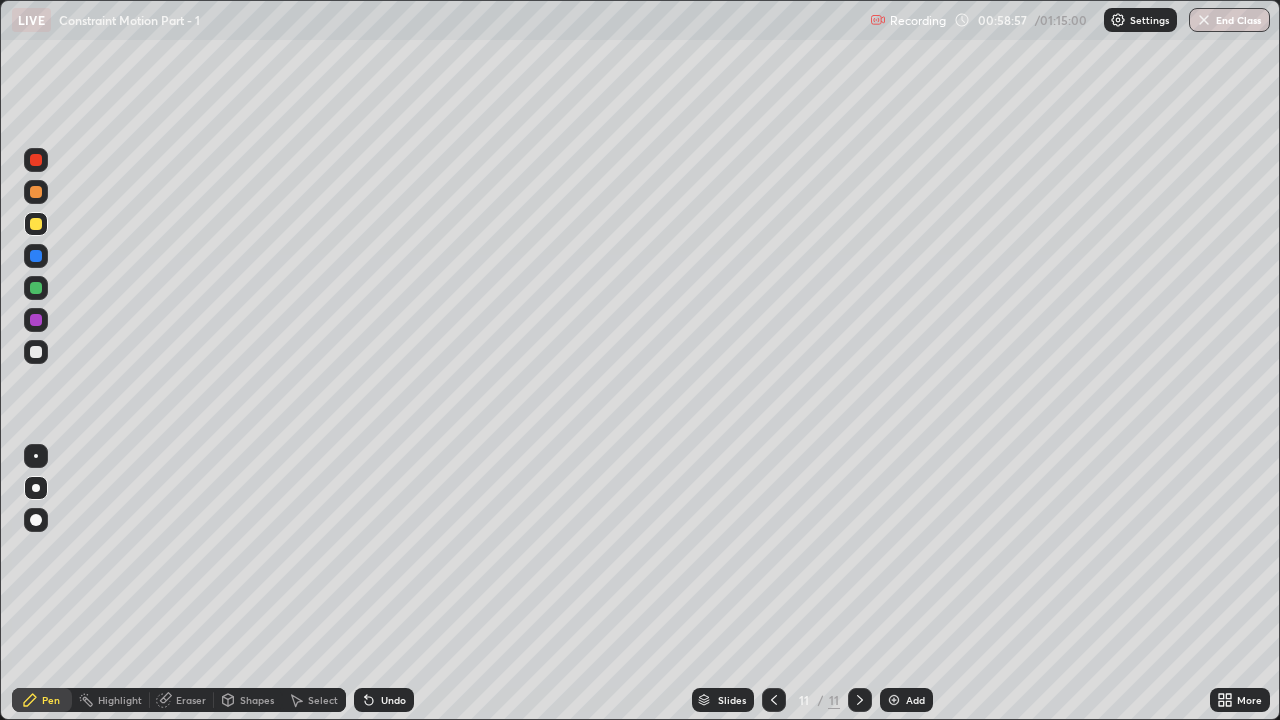 click 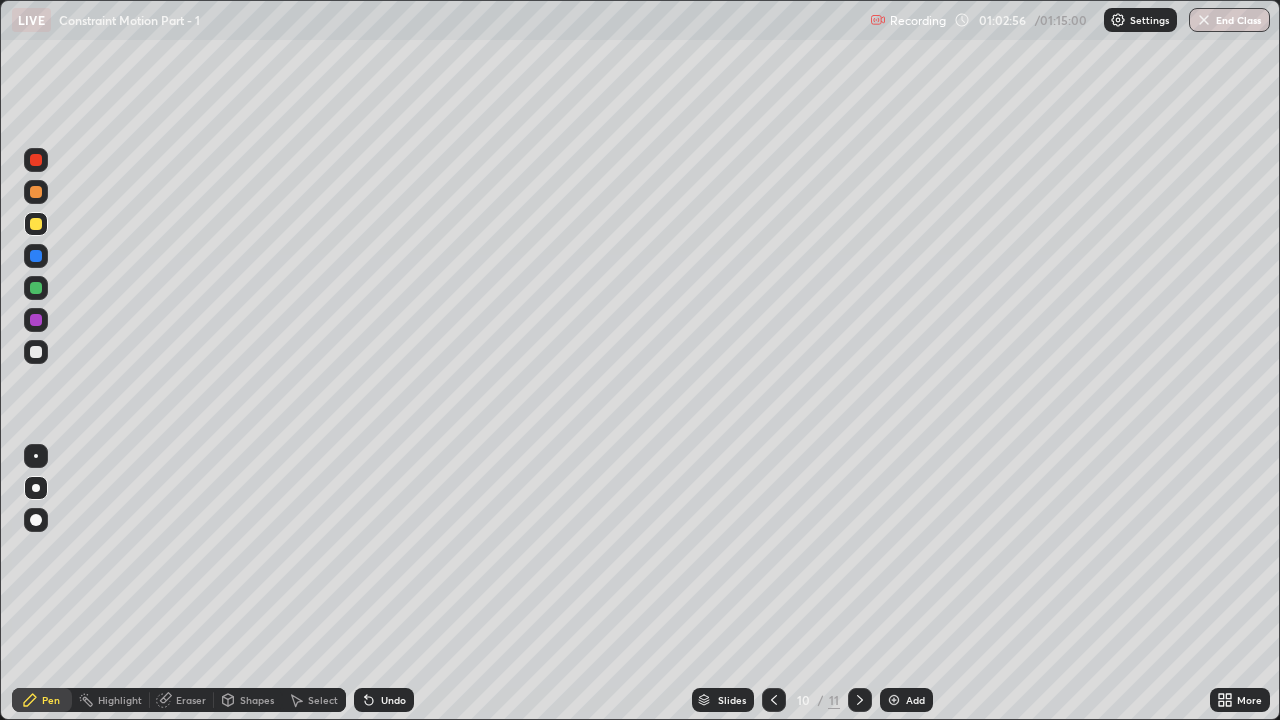 click 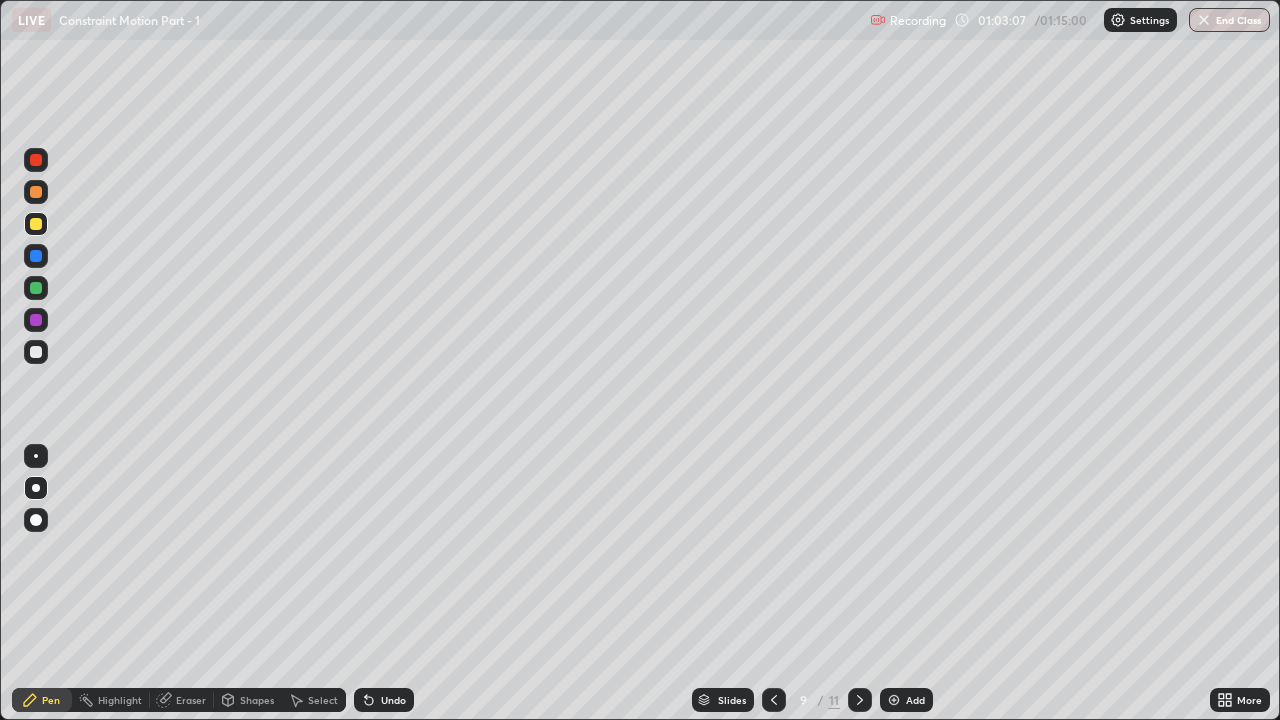 click at bounding box center (36, 288) 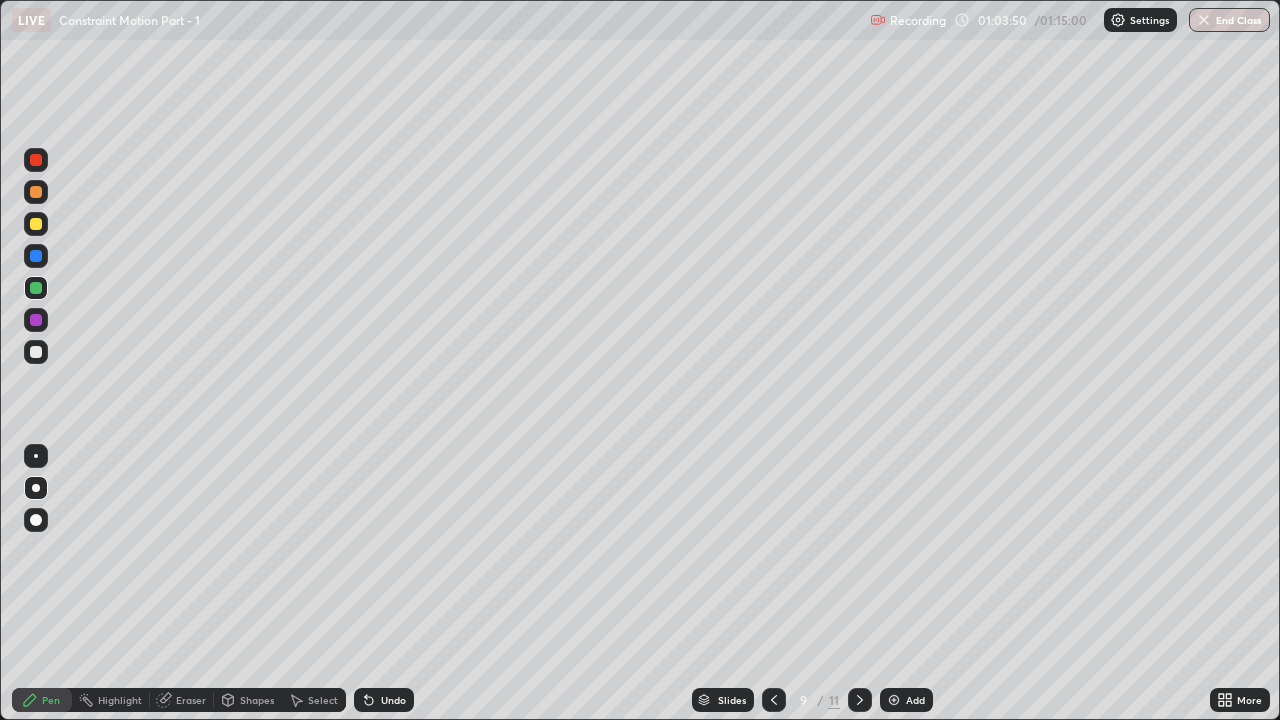 click 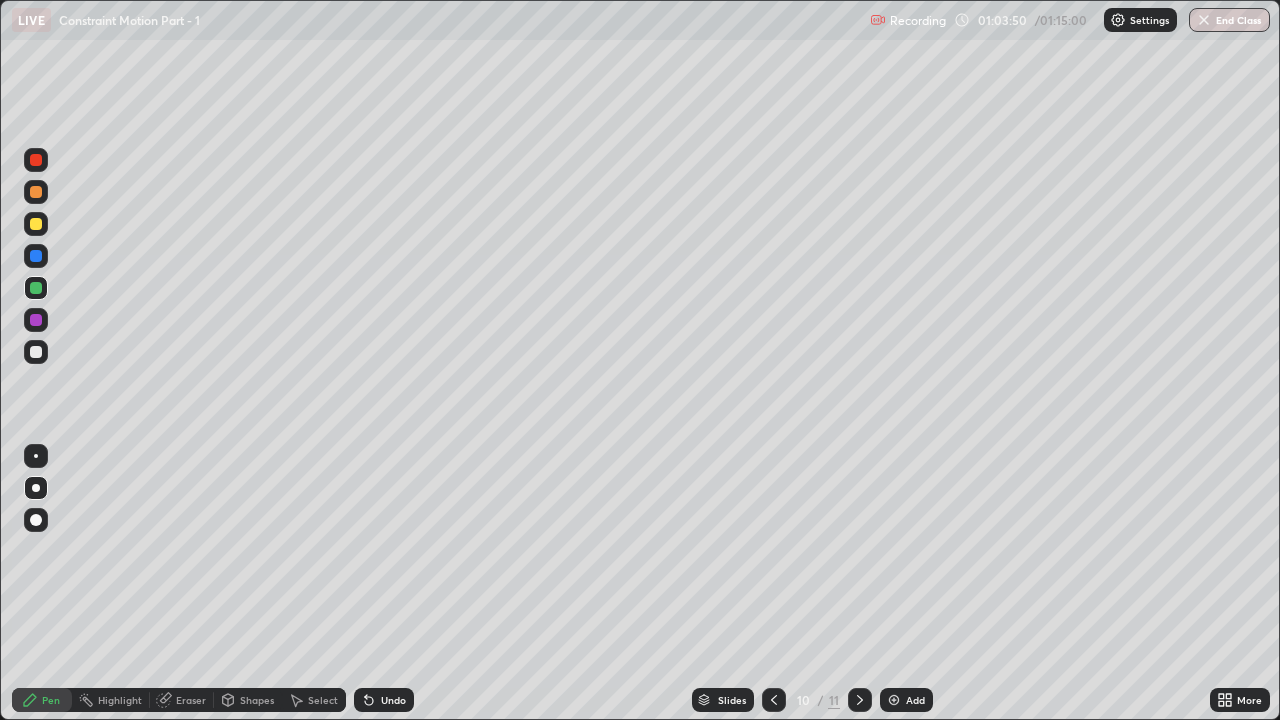 click 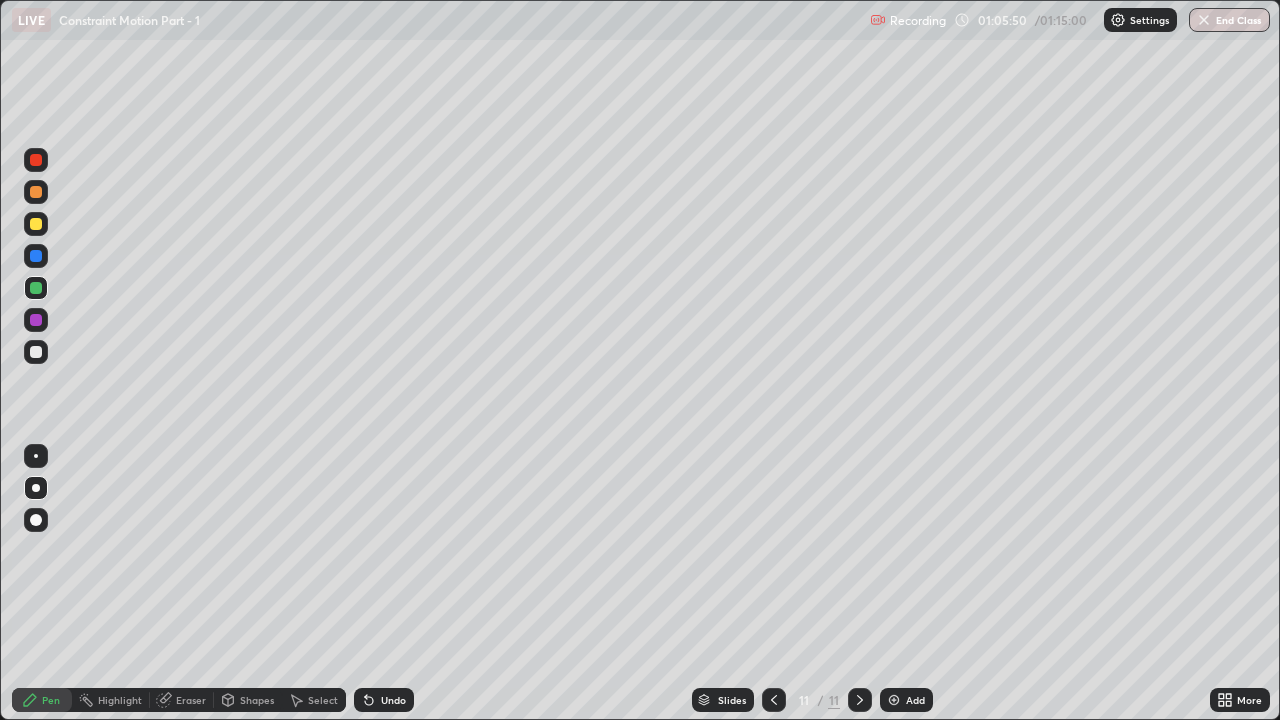 click 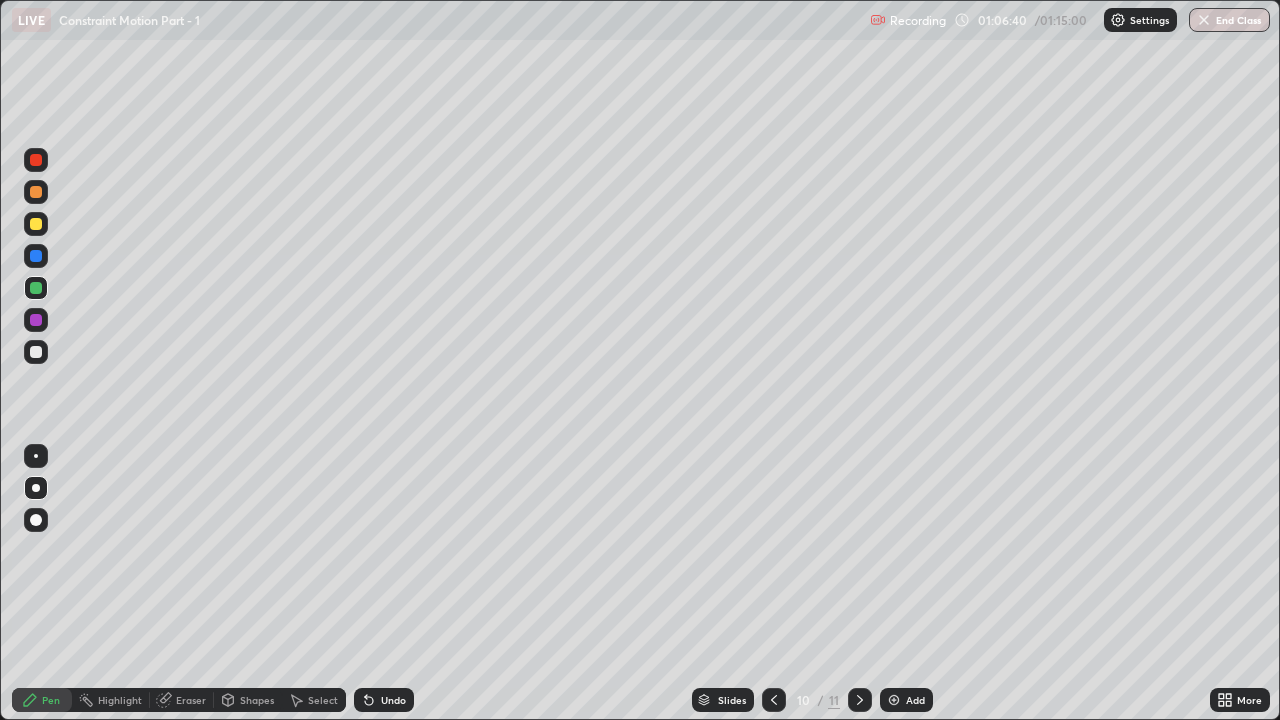 click 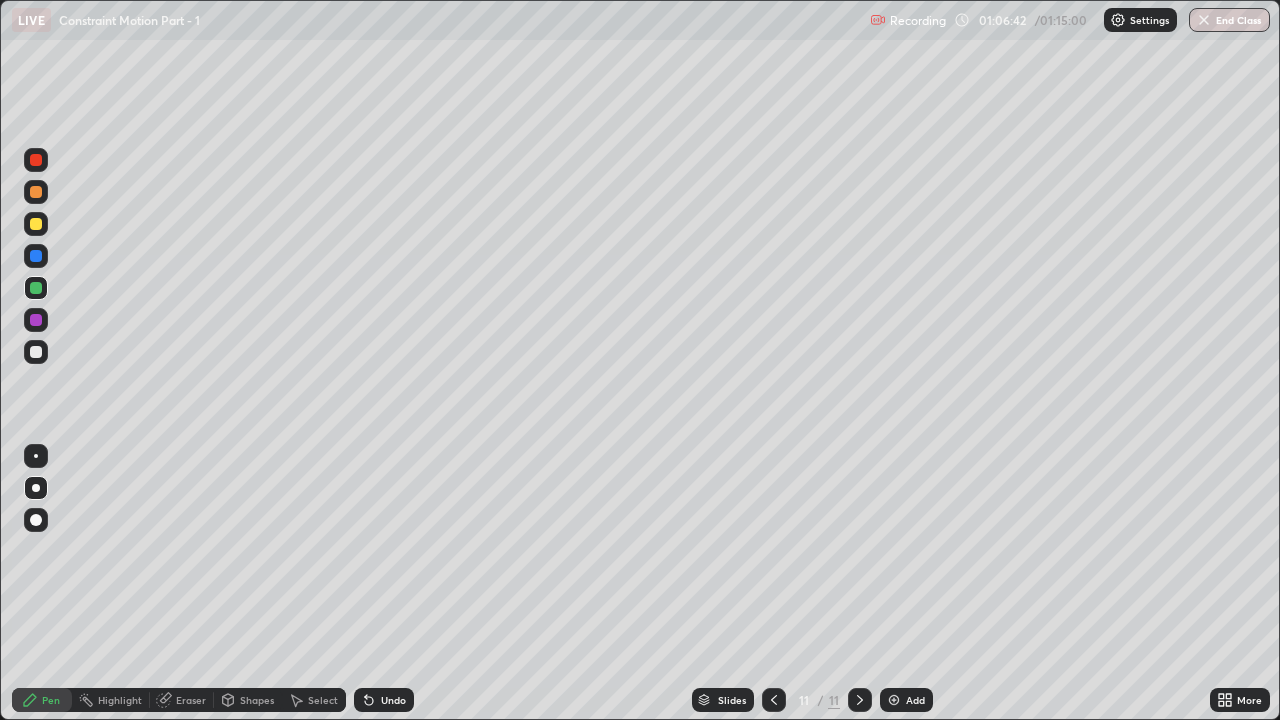 click at bounding box center (774, 700) 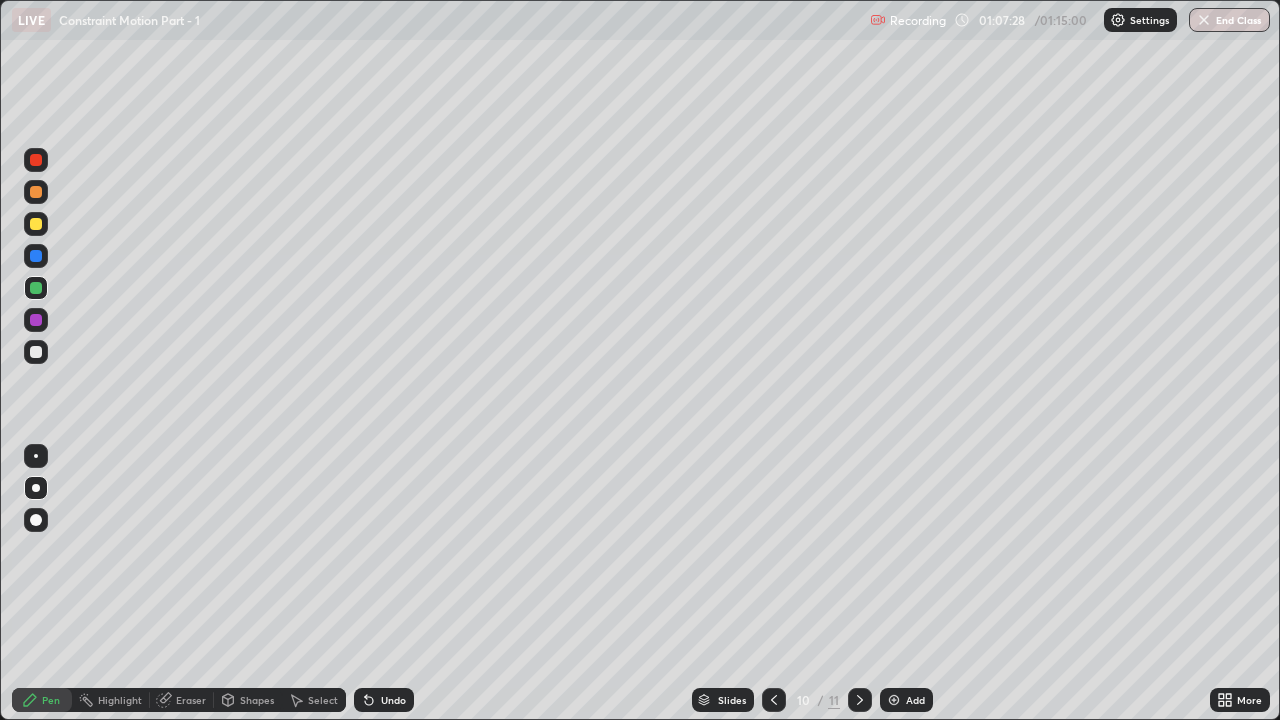 click 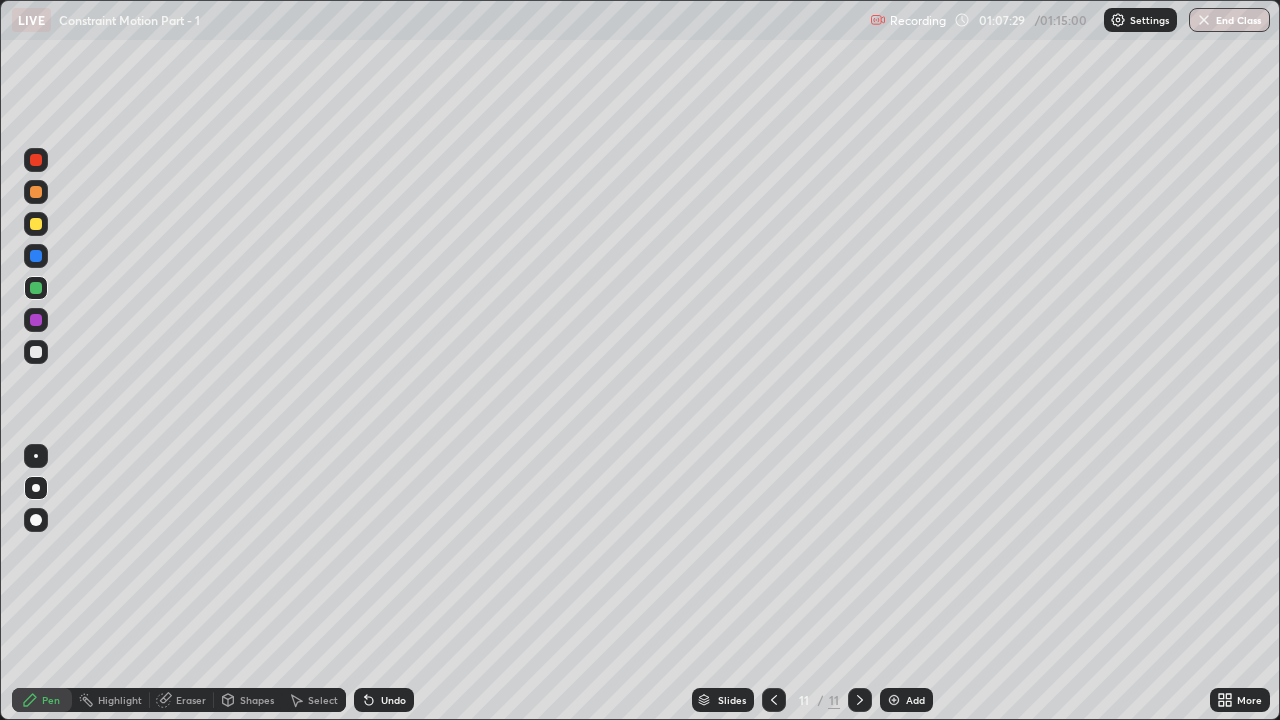 click on "Add" at bounding box center (906, 700) 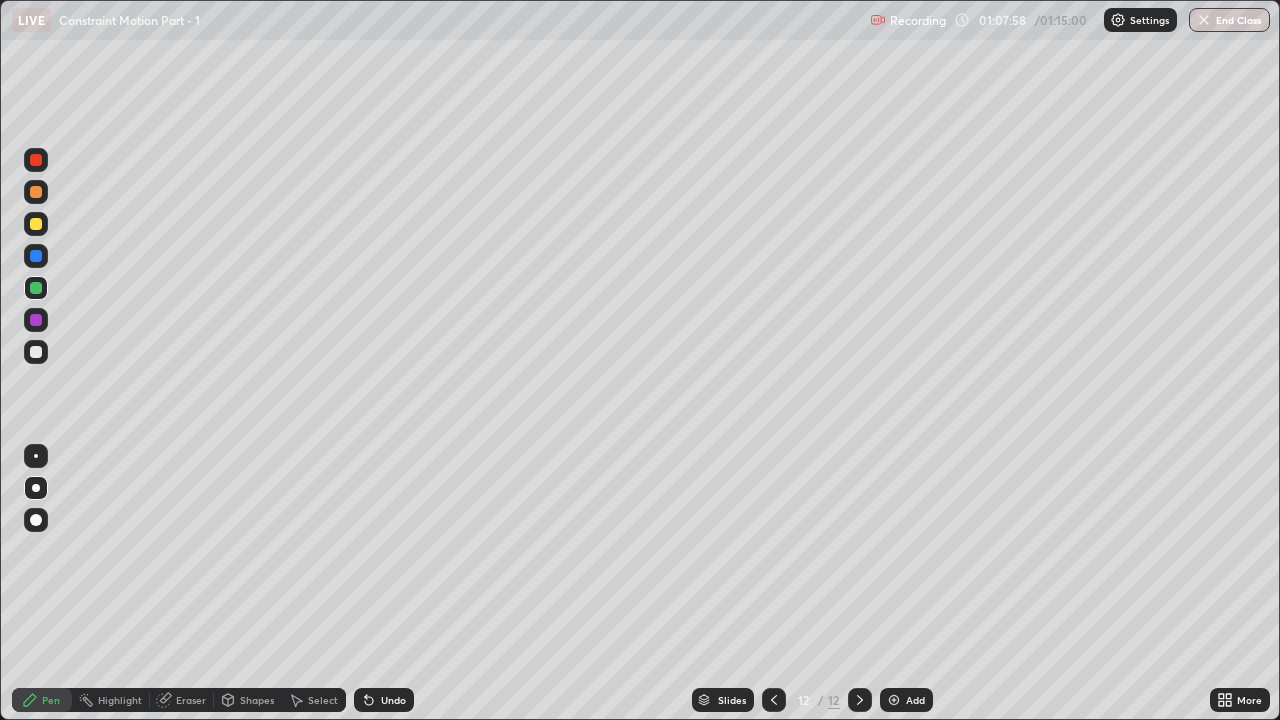click at bounding box center (36, 224) 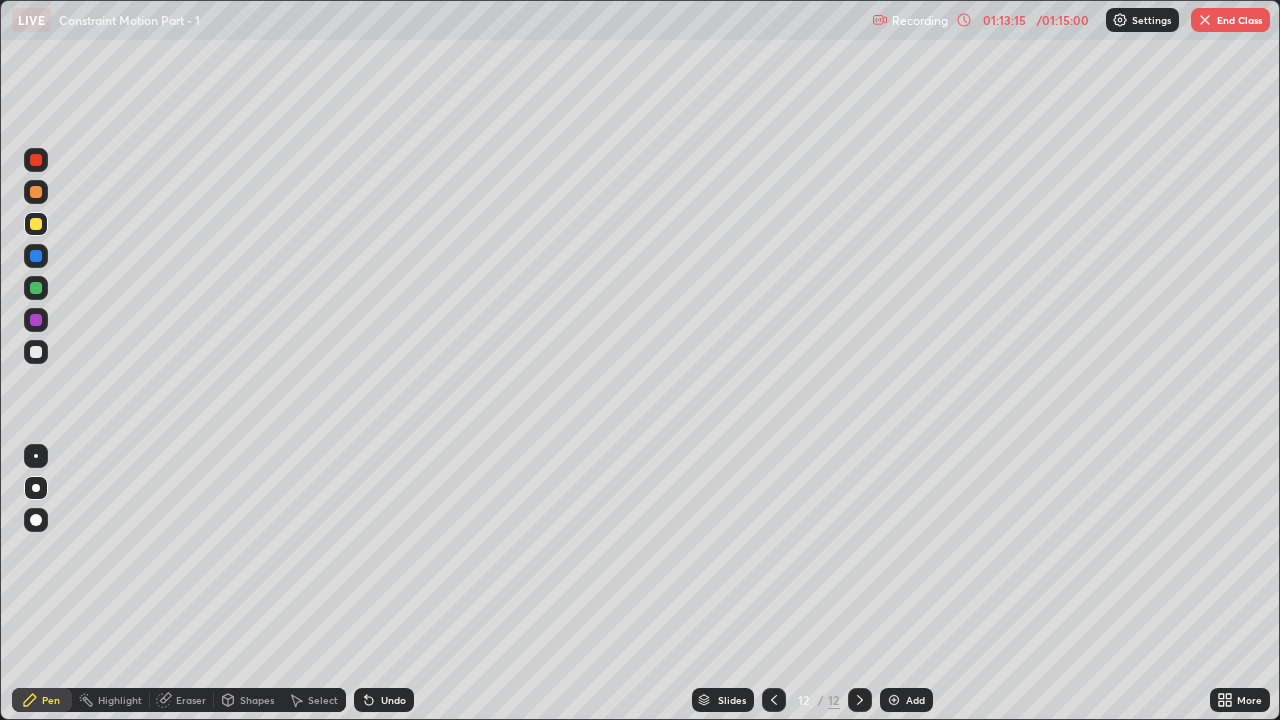 click at bounding box center [36, 160] 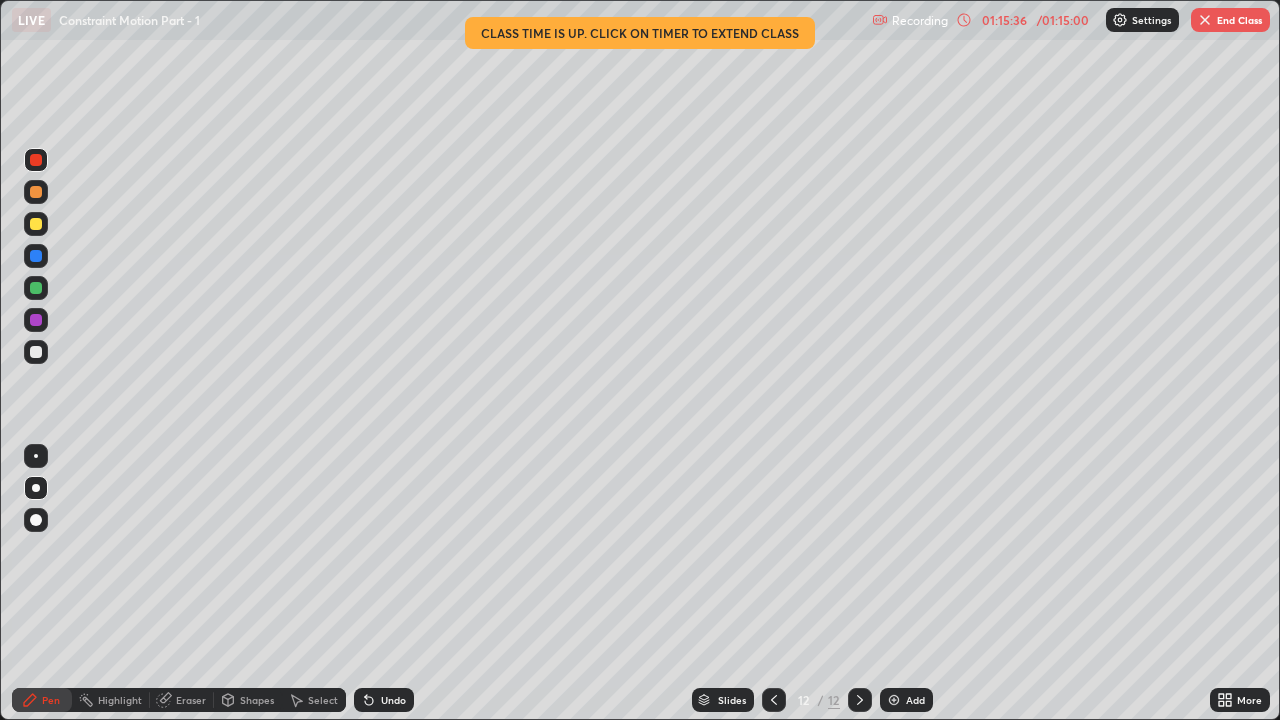 click on "End Class" at bounding box center [1230, 20] 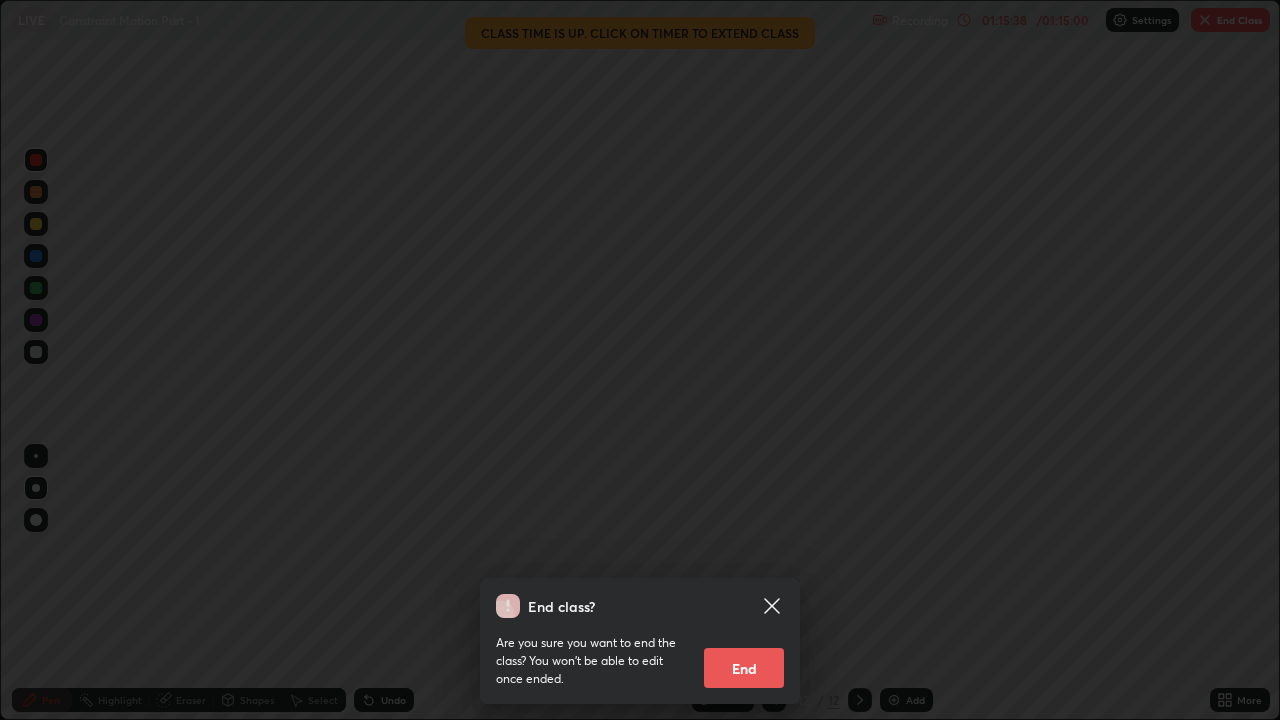 click on "End" at bounding box center (744, 668) 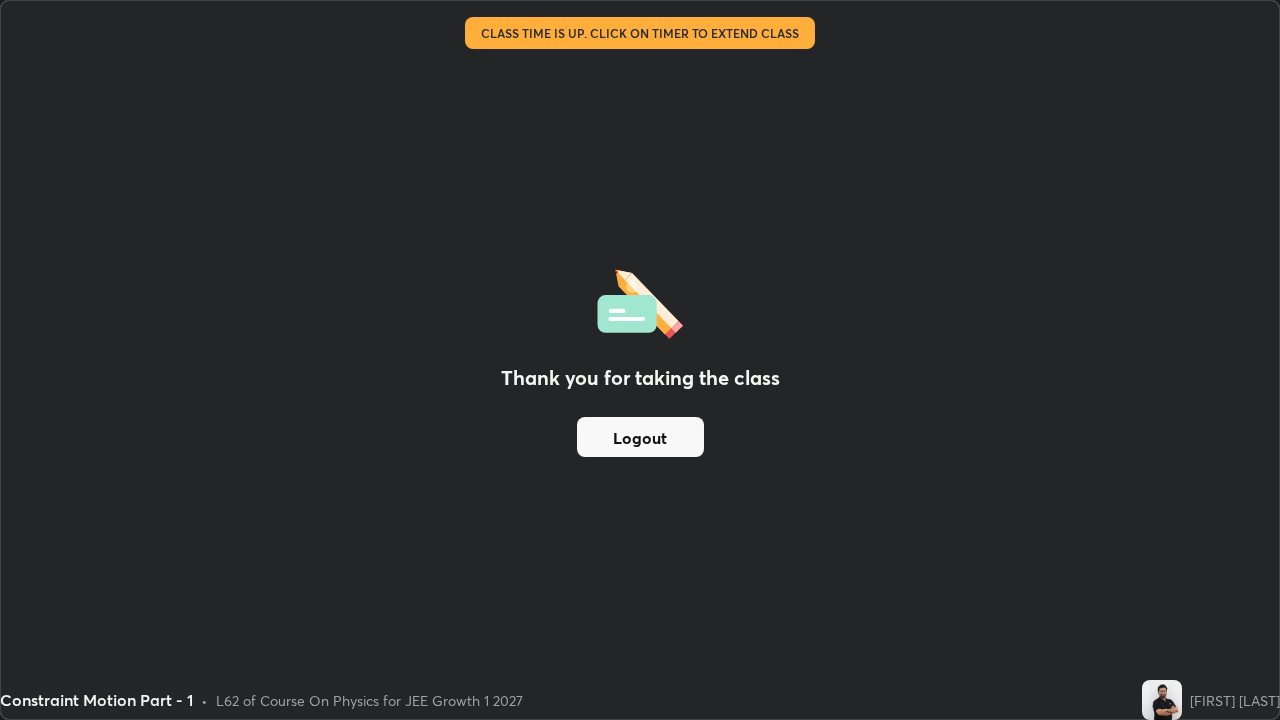 click on "Logout" at bounding box center [640, 437] 